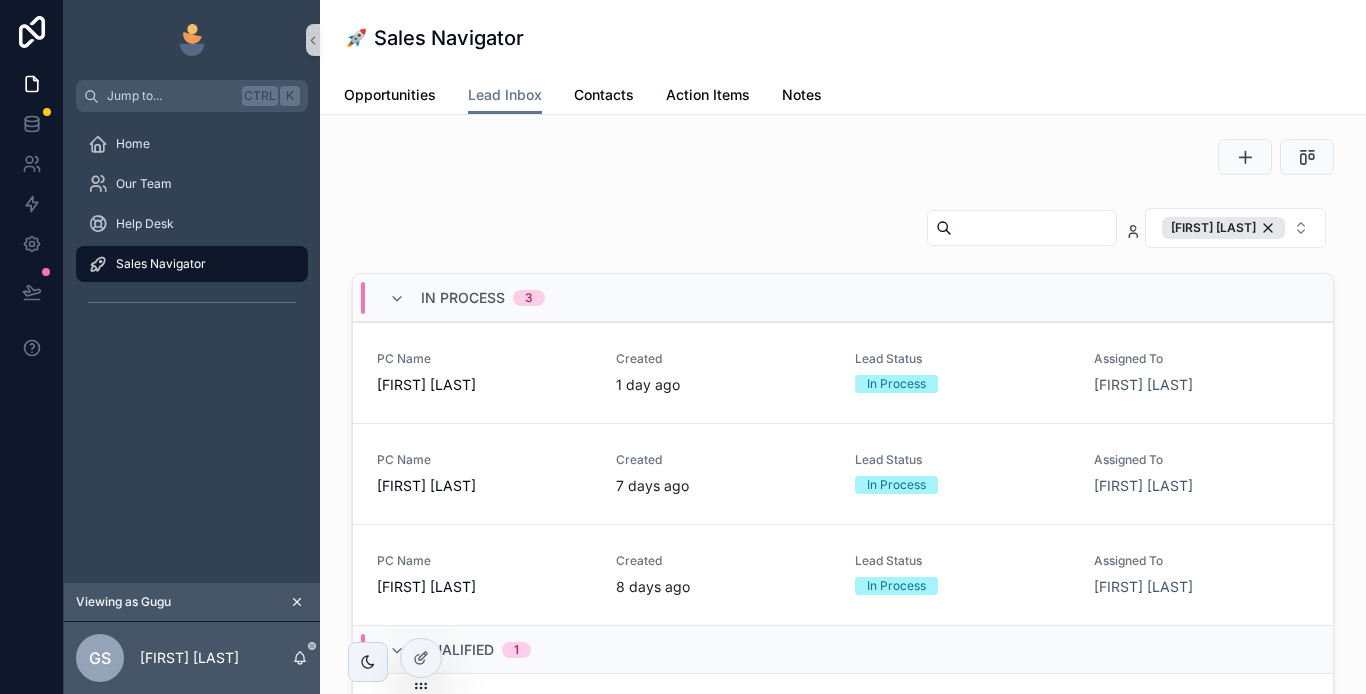 scroll, scrollTop: 0, scrollLeft: 0, axis: both 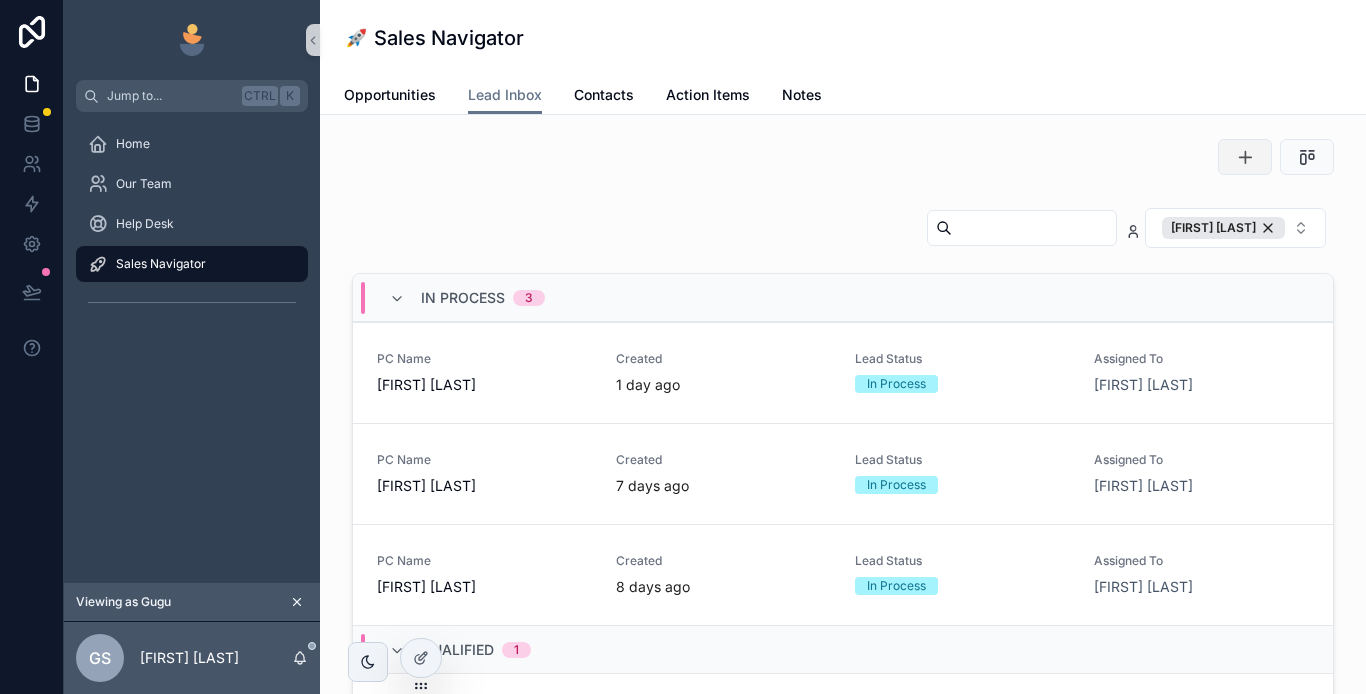 click at bounding box center [1245, 157] 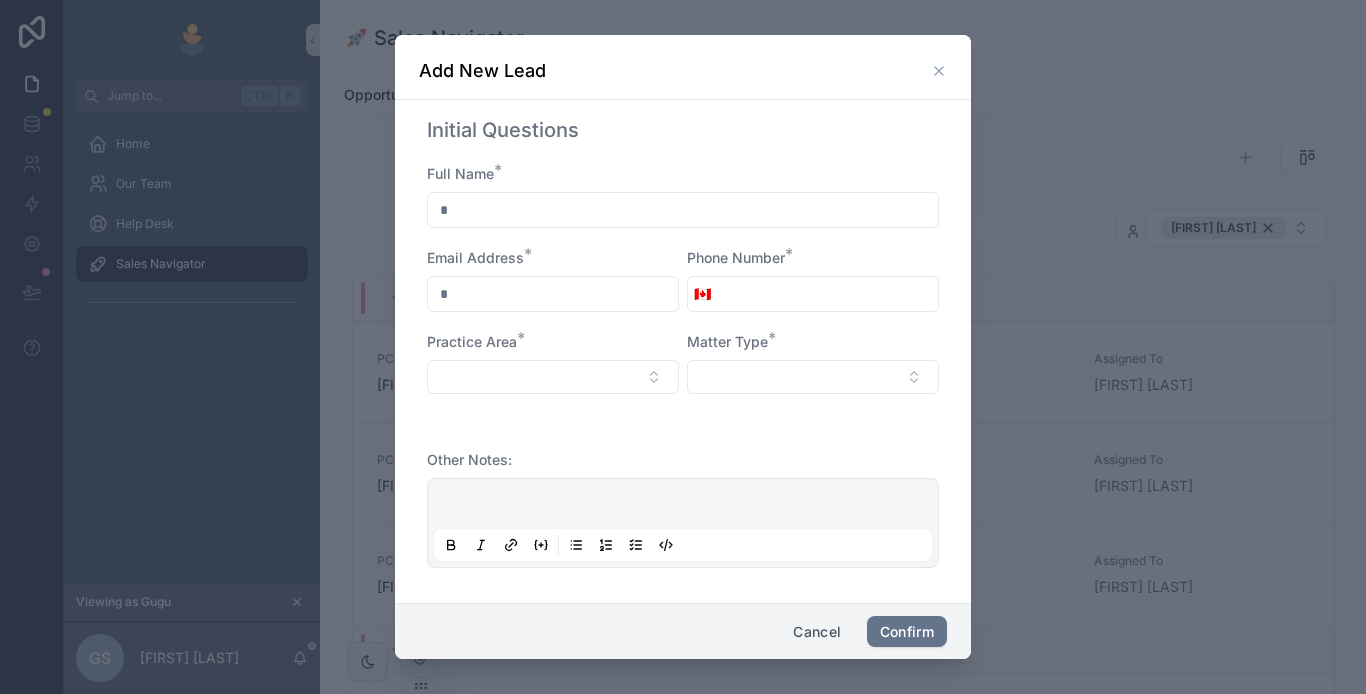click at bounding box center (683, 210) 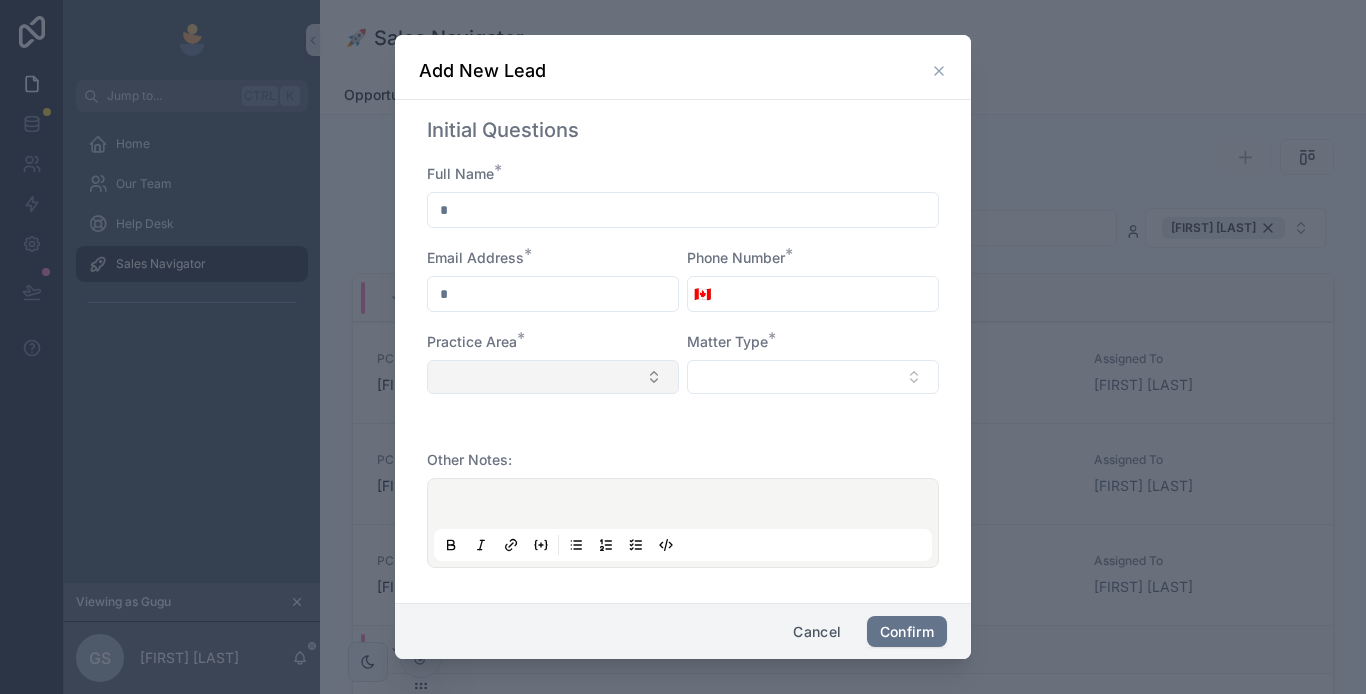 click at bounding box center (553, 377) 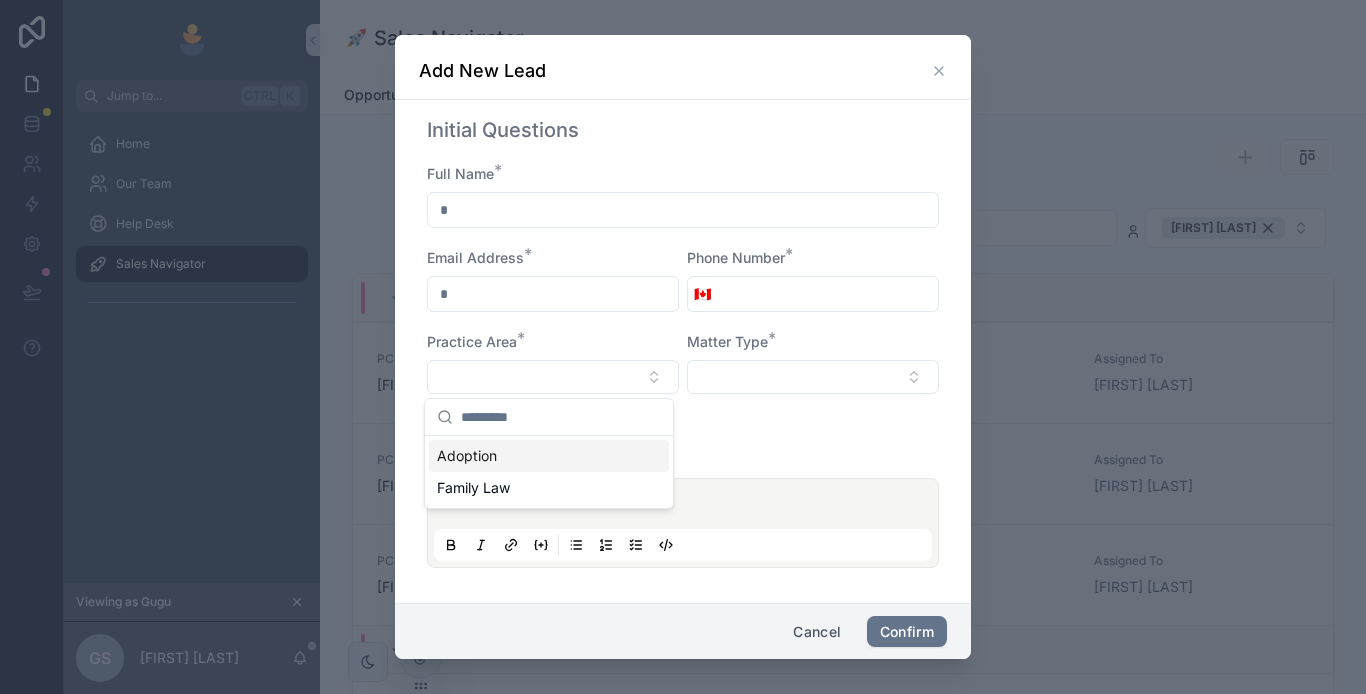 click on "Adoption" at bounding box center (467, 456) 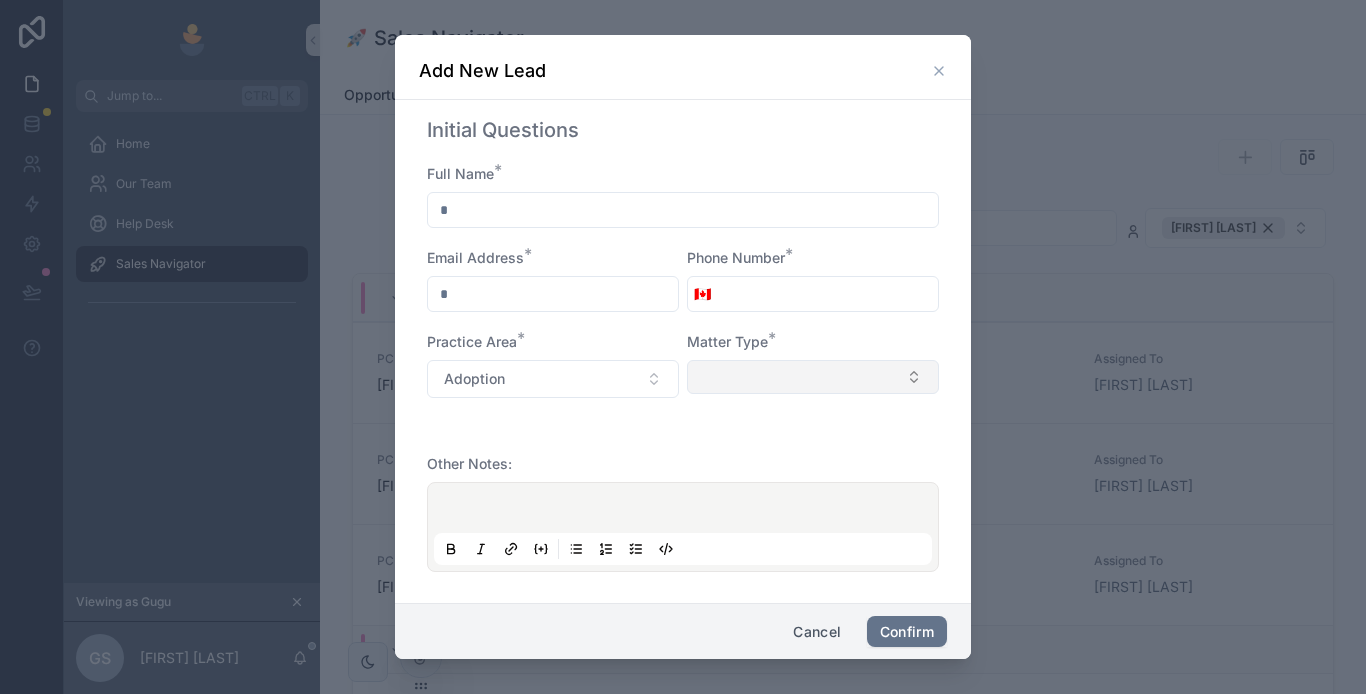 click at bounding box center [813, 377] 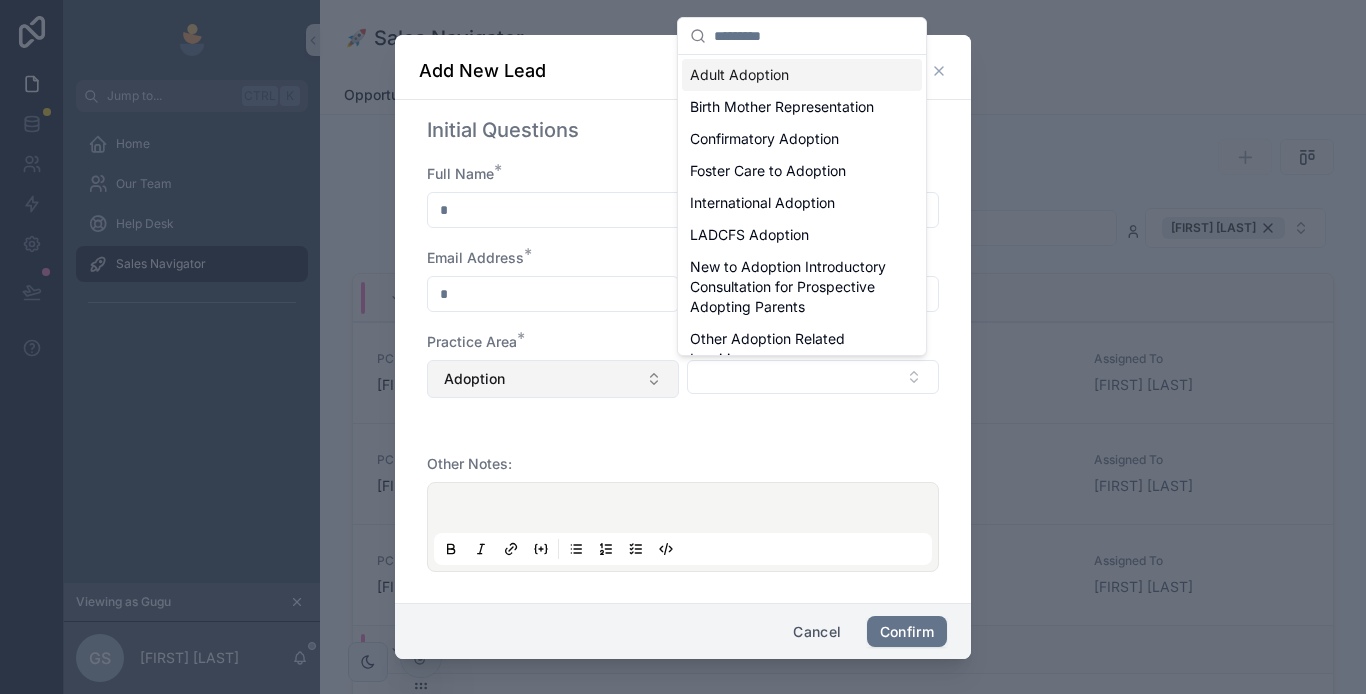 click on "Adoption" at bounding box center [553, 379] 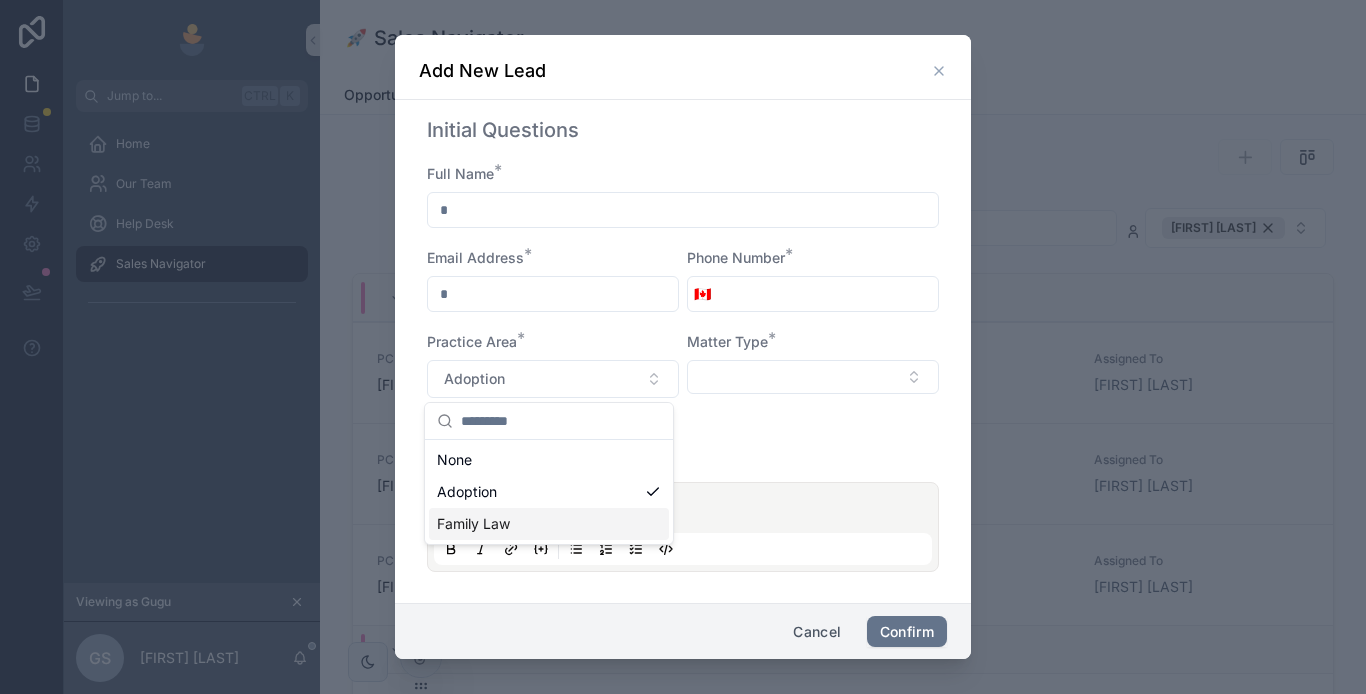 click on "Family Law" at bounding box center (549, 524) 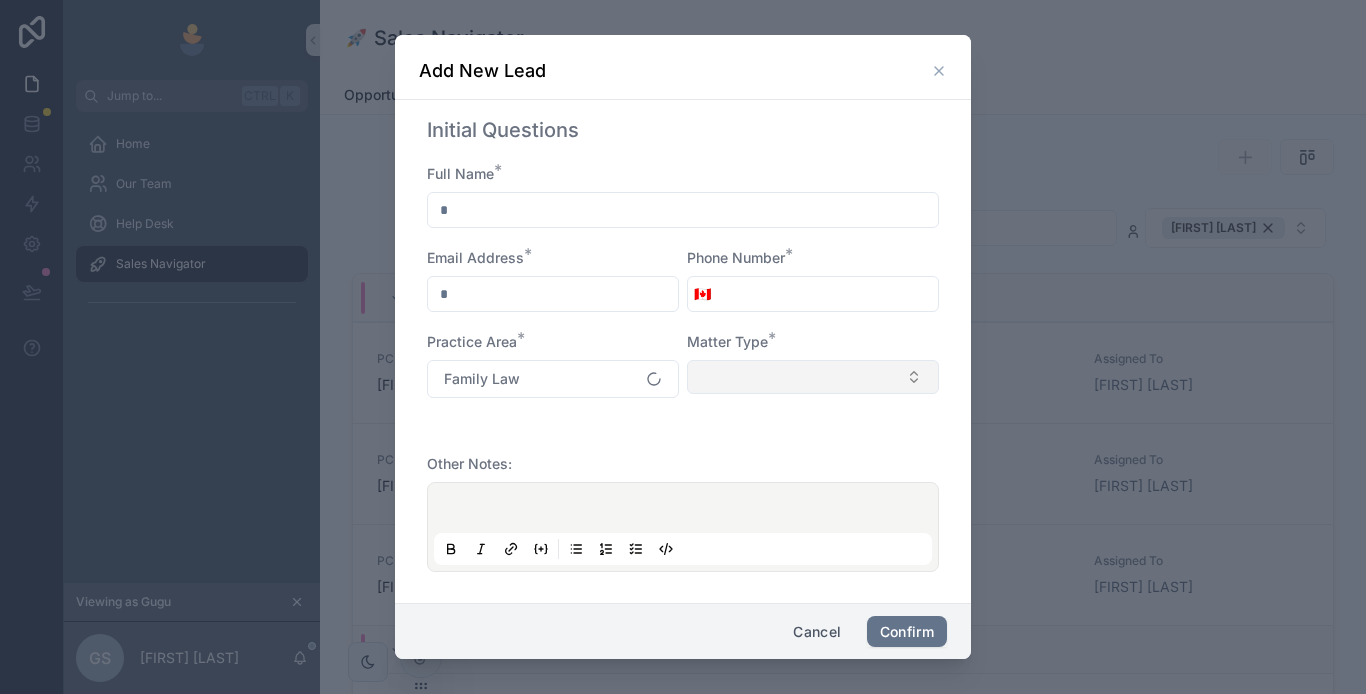 click at bounding box center [813, 377] 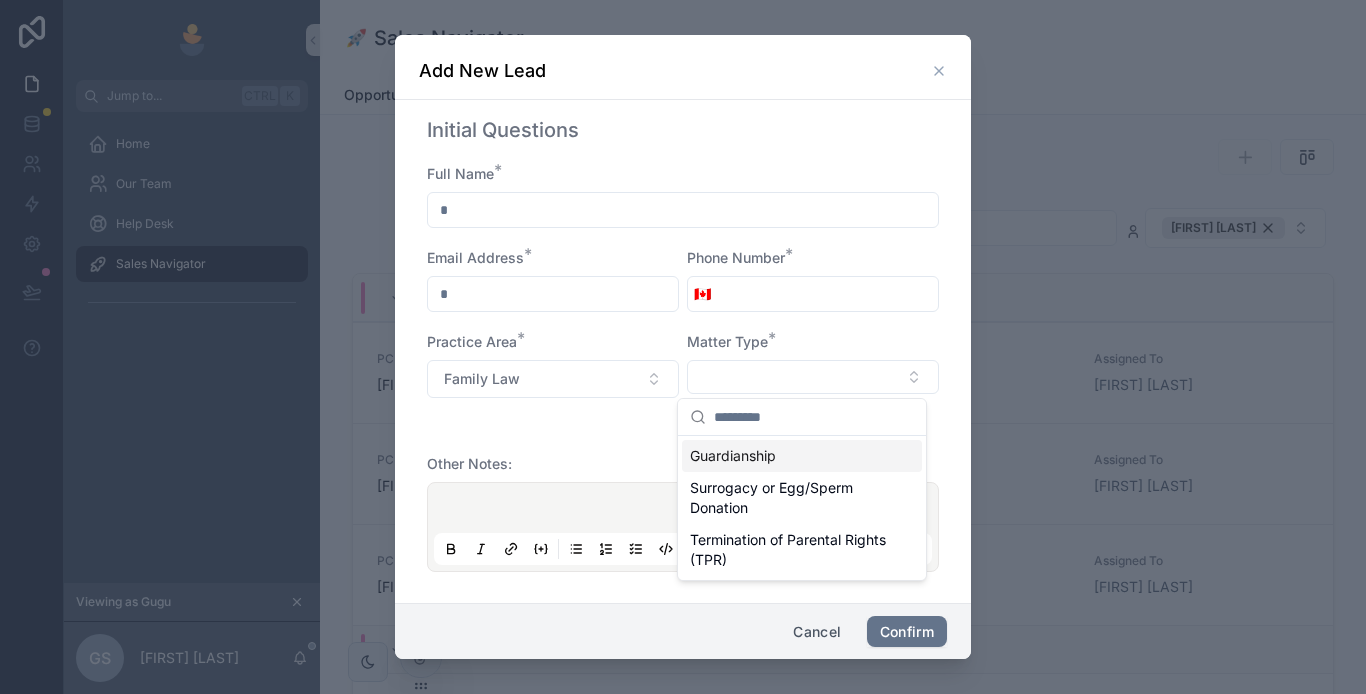 click at bounding box center [683, 210] 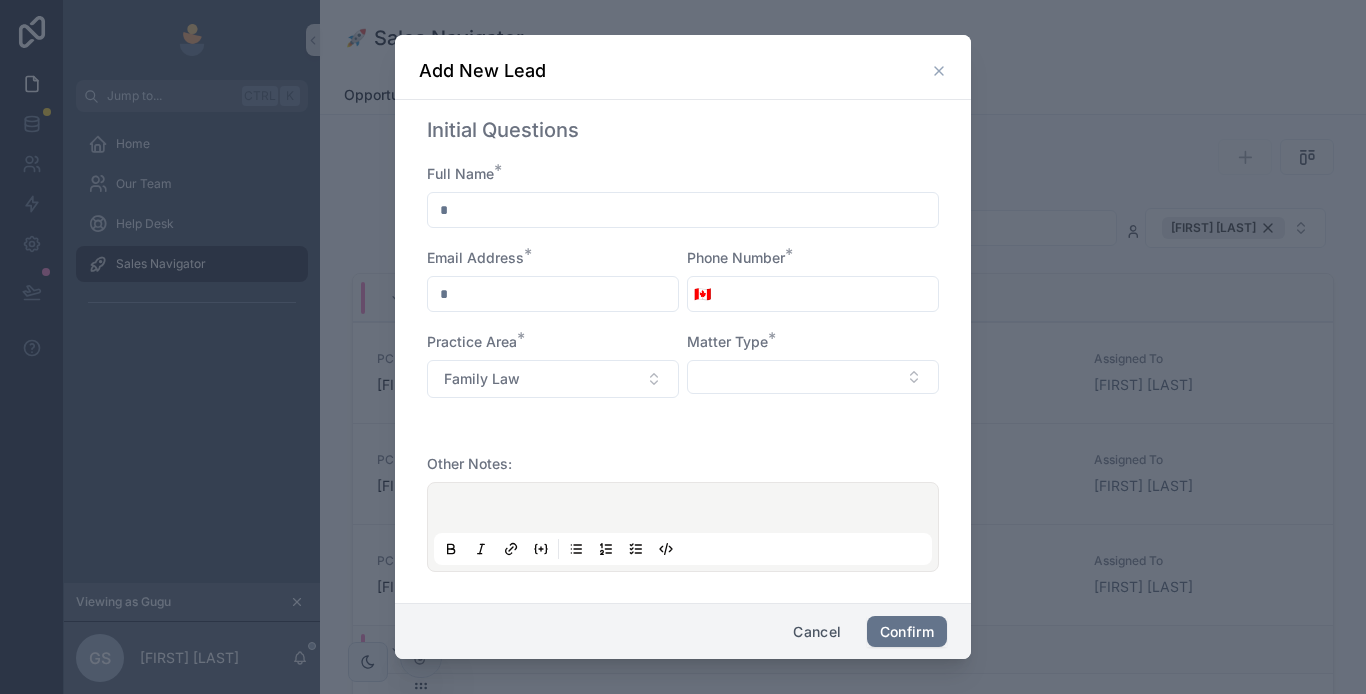 click at bounding box center [683, 210] 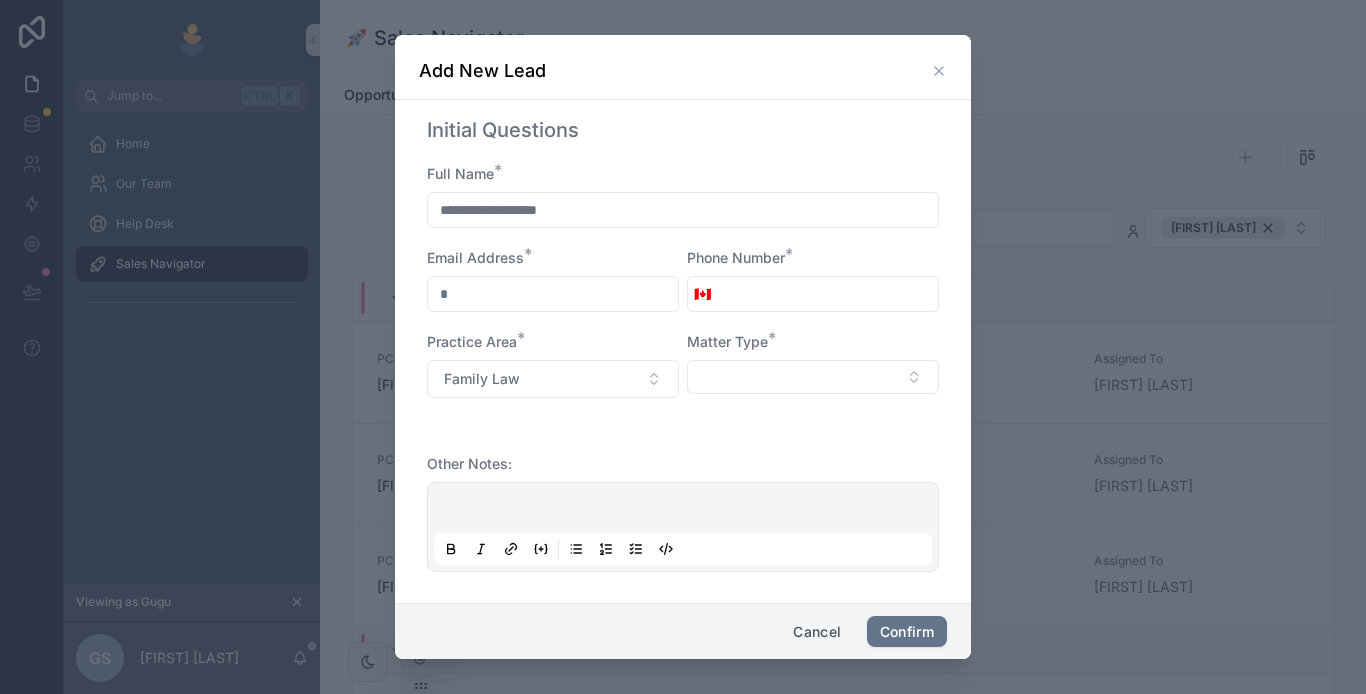 type on "**********" 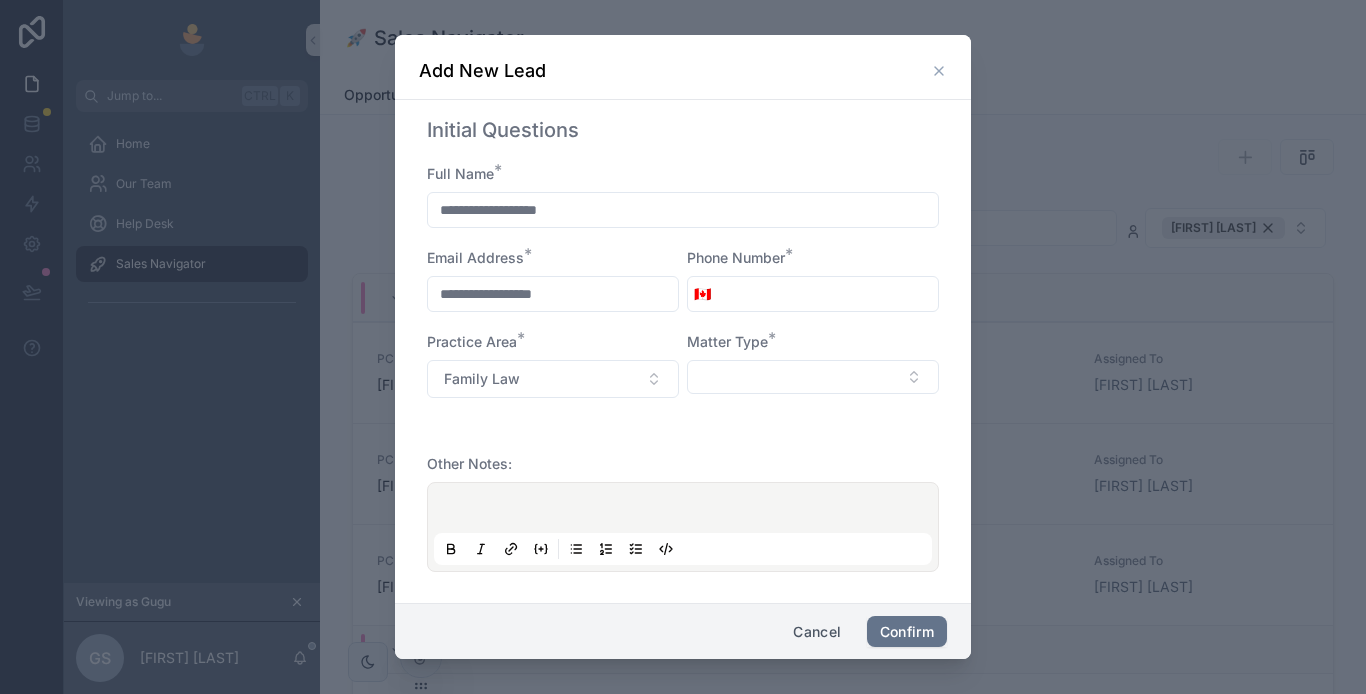 type on "**********" 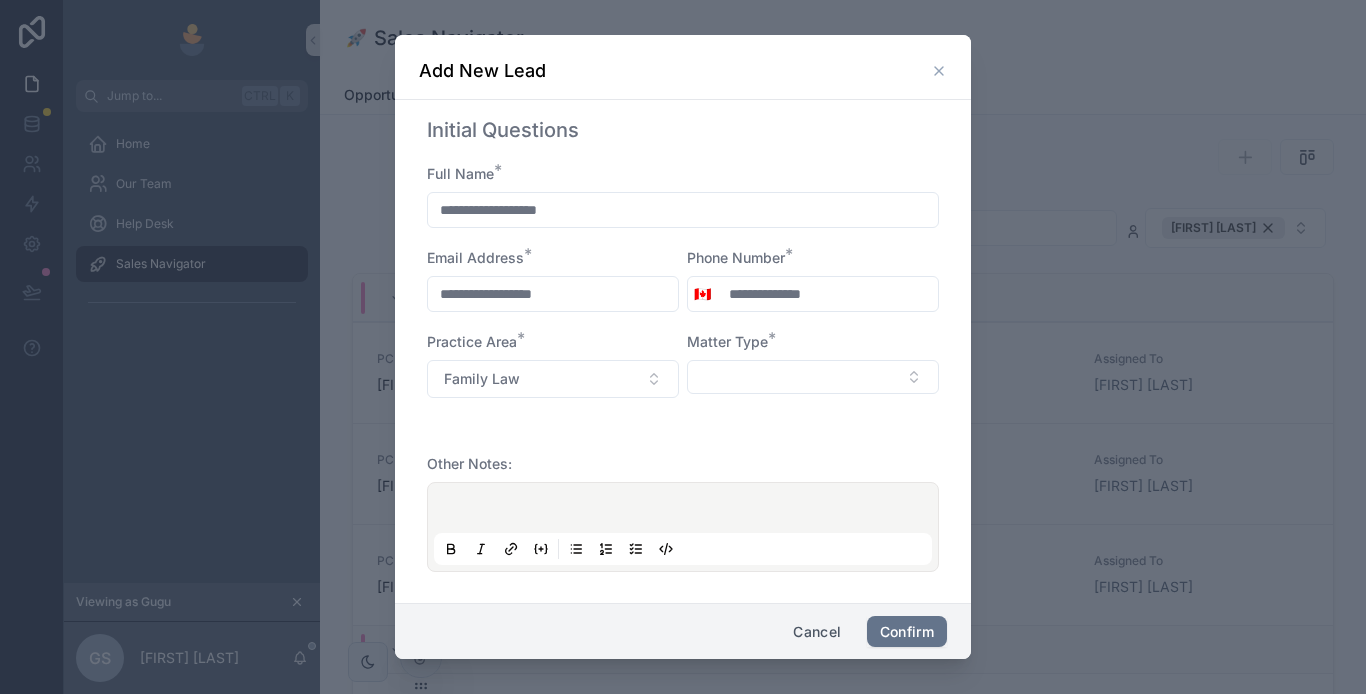 type on "**********" 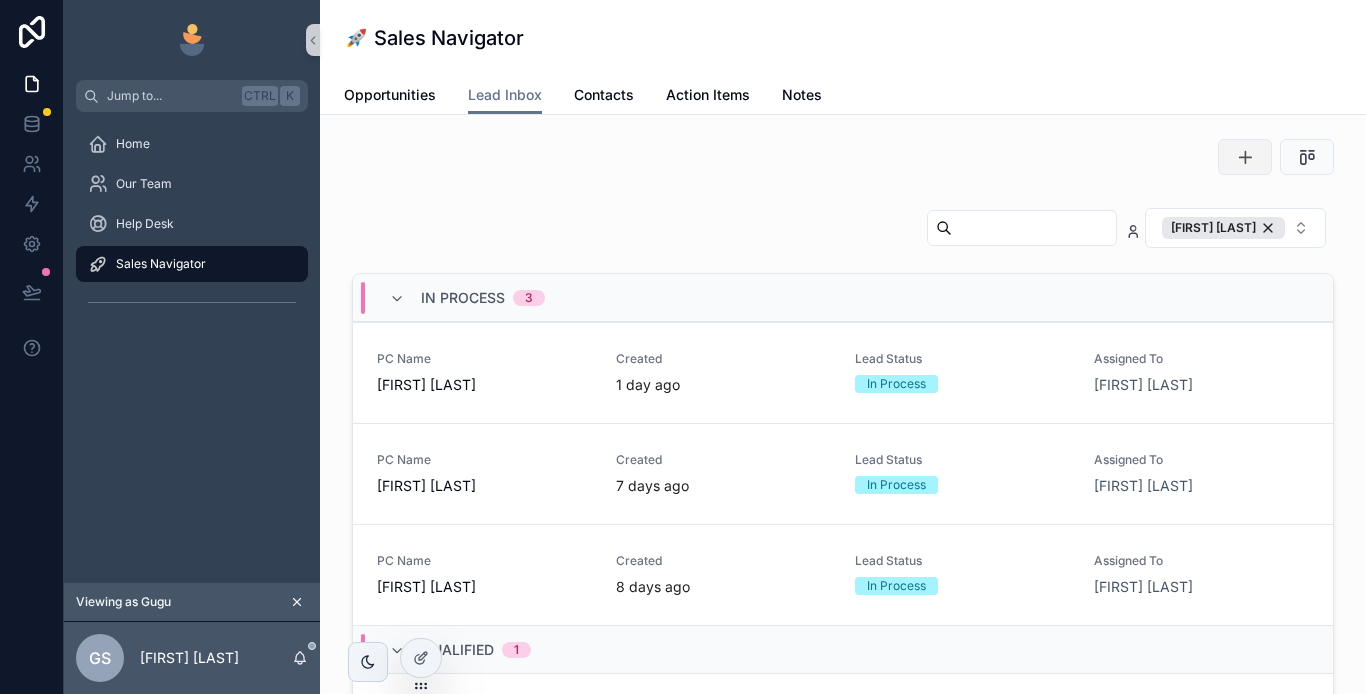 click at bounding box center [1245, 157] 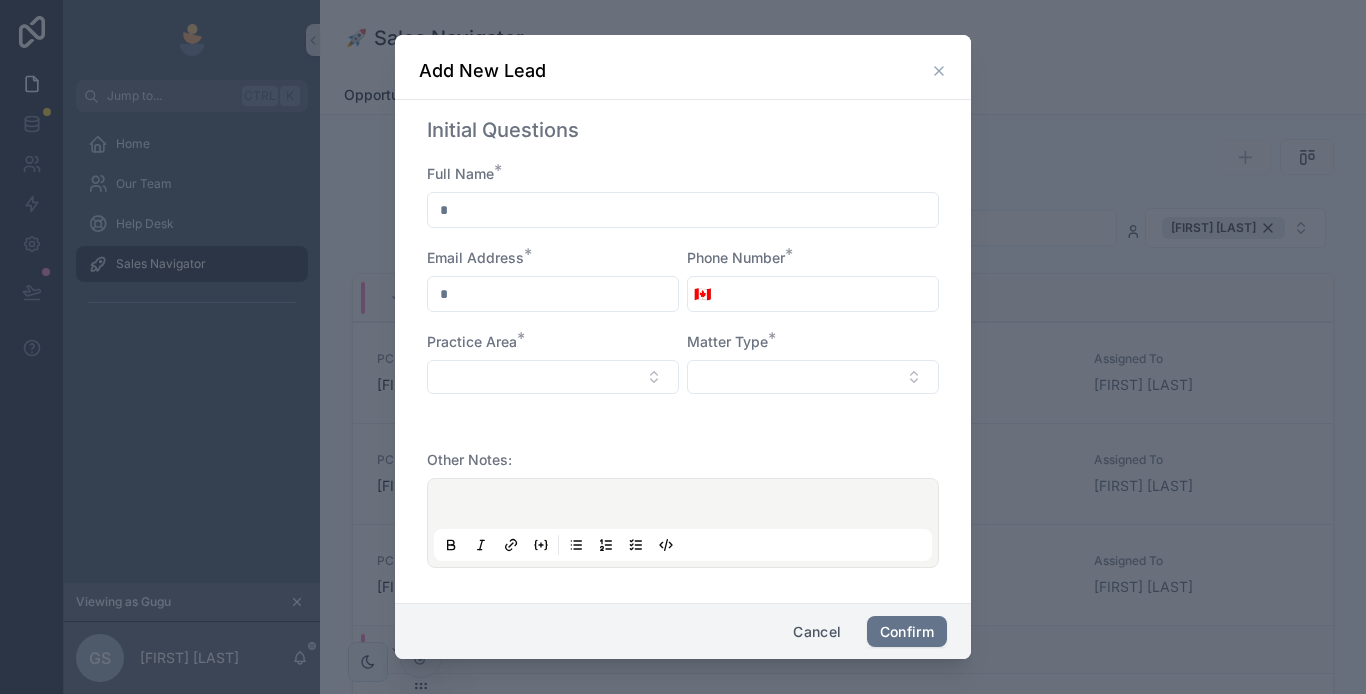 click at bounding box center [683, 210] 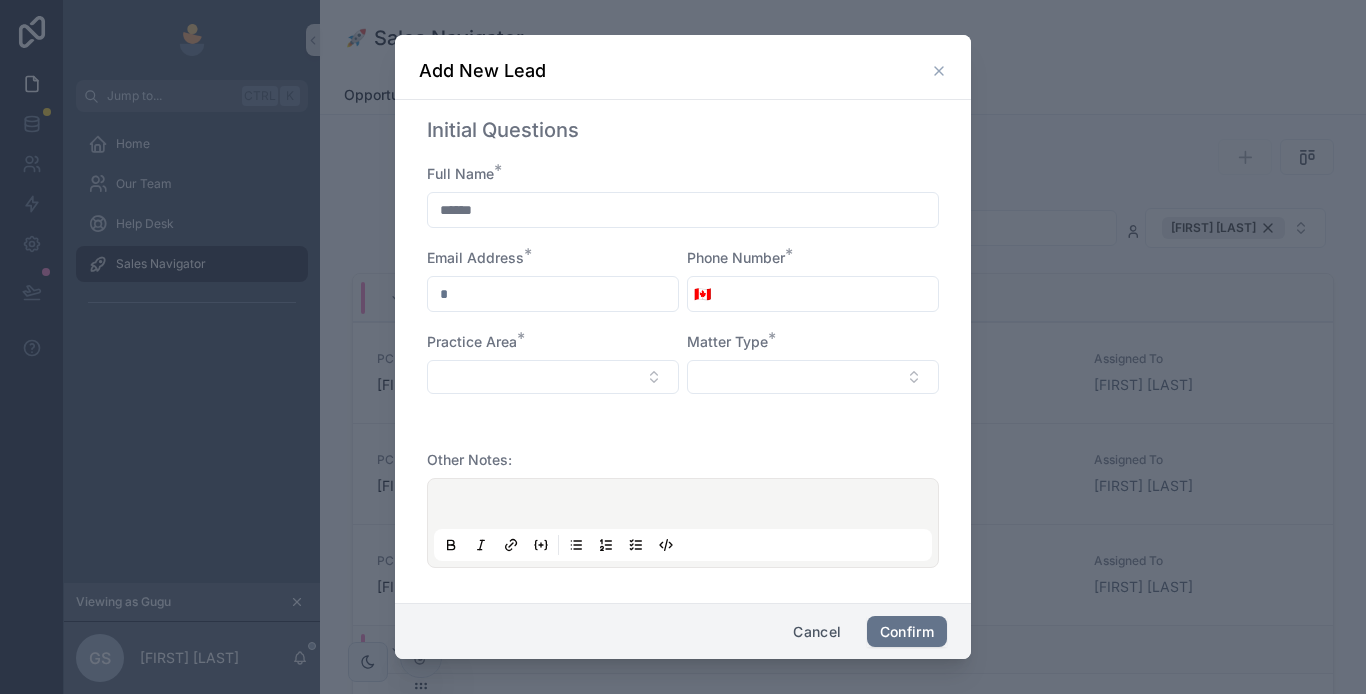 type on "**********" 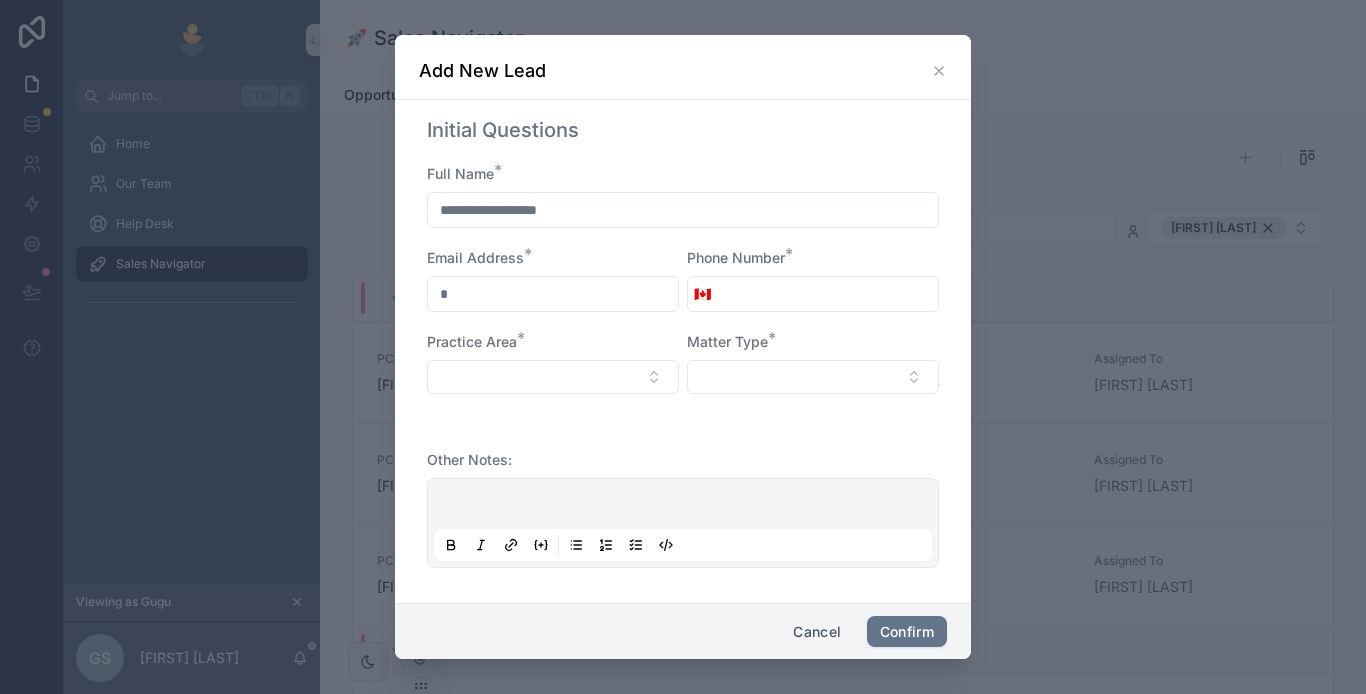 click at bounding box center (553, 294) 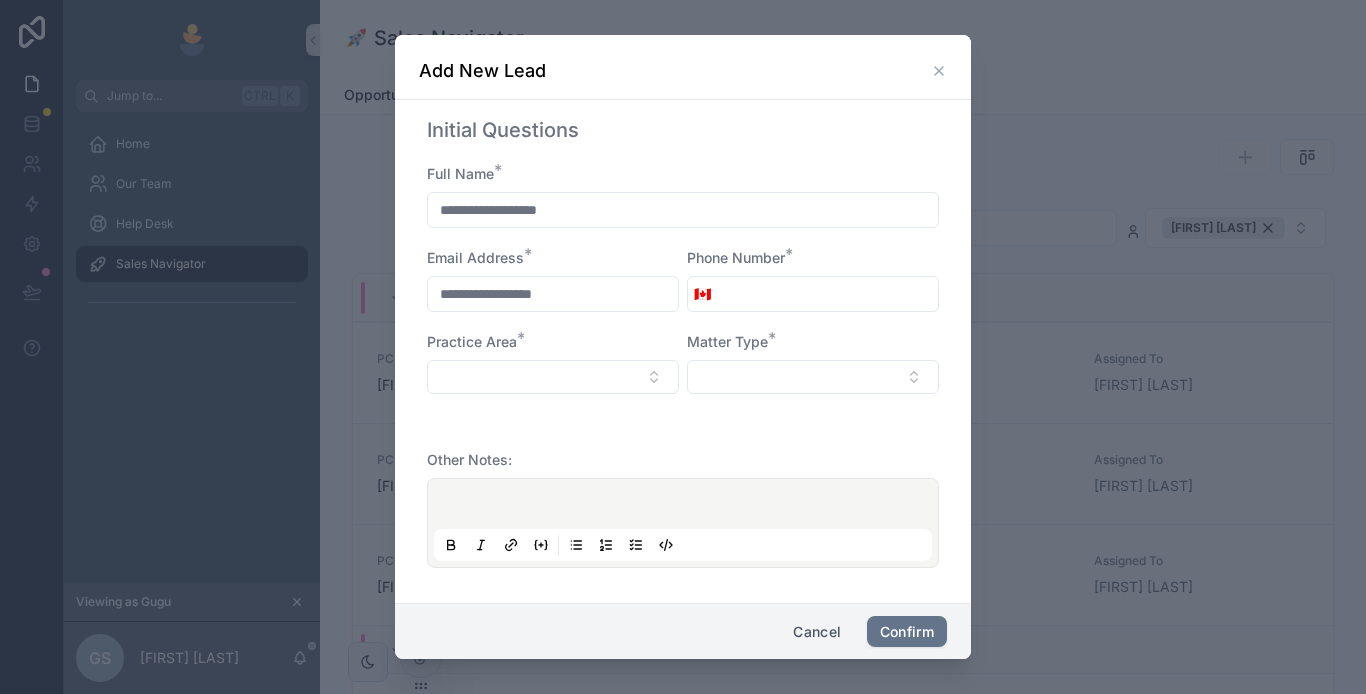 type on "**********" 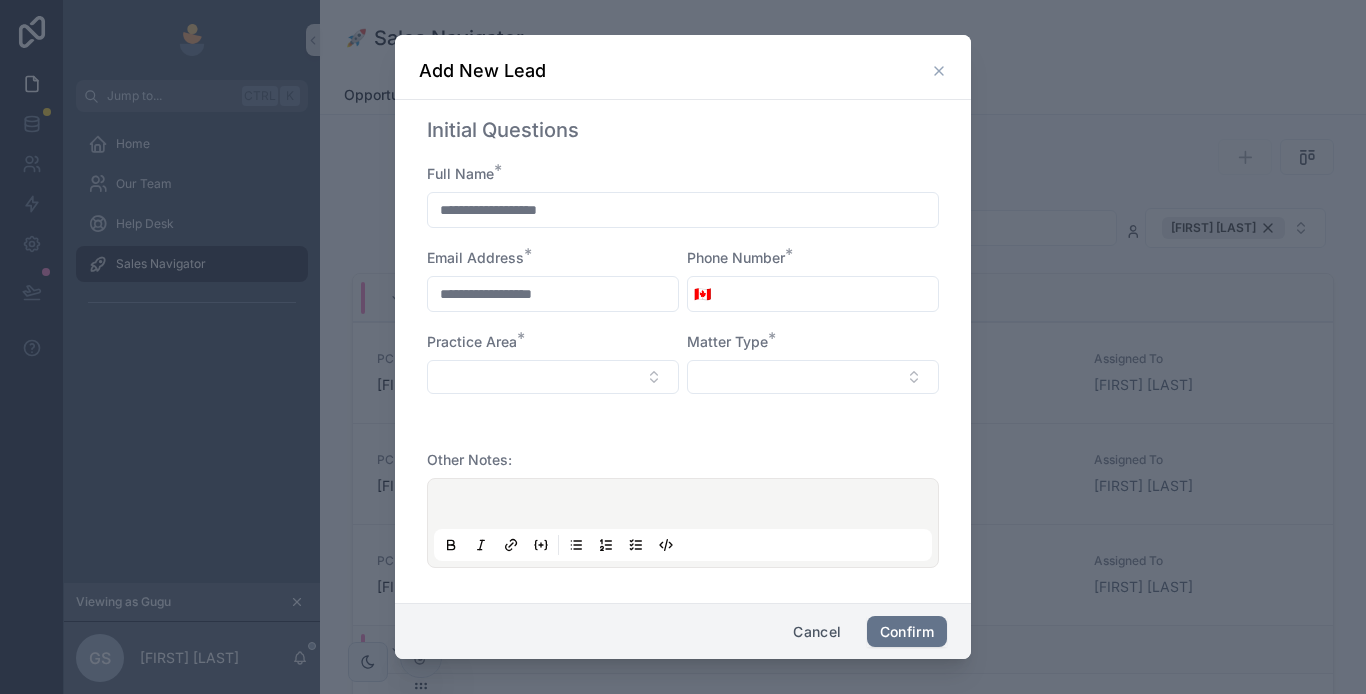 click at bounding box center [827, 294] 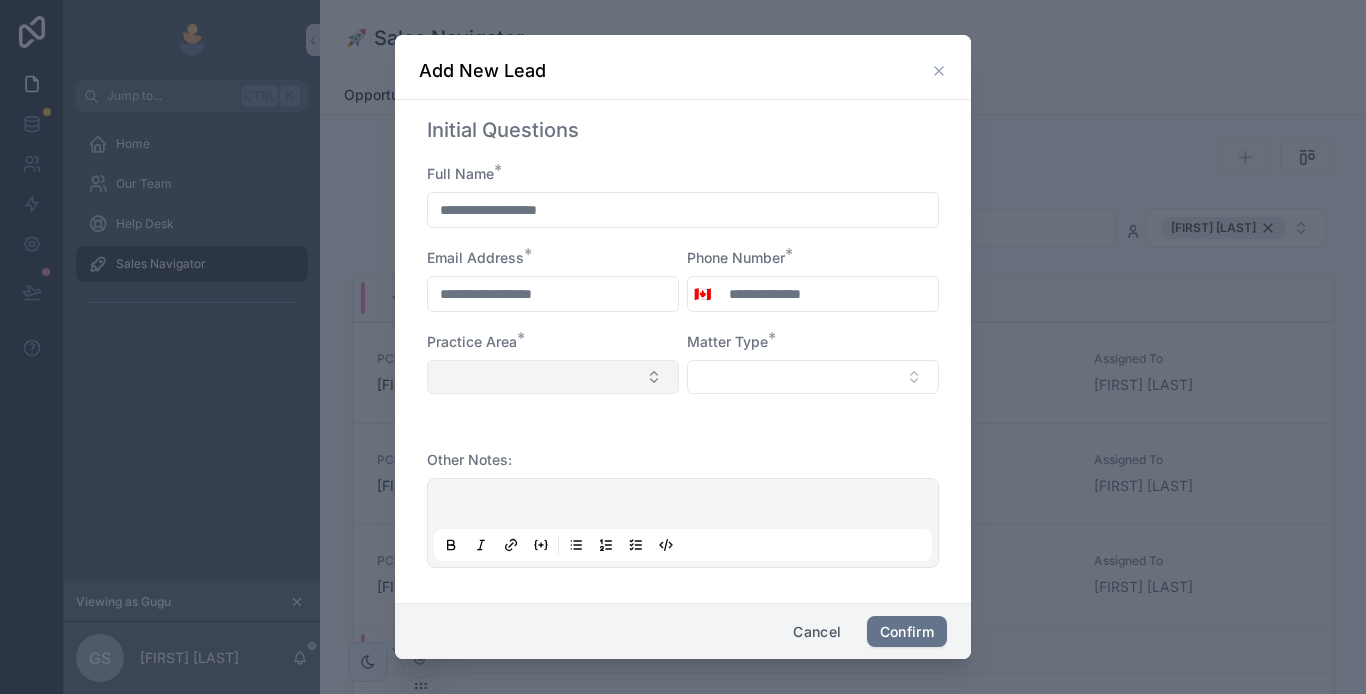 type on "**********" 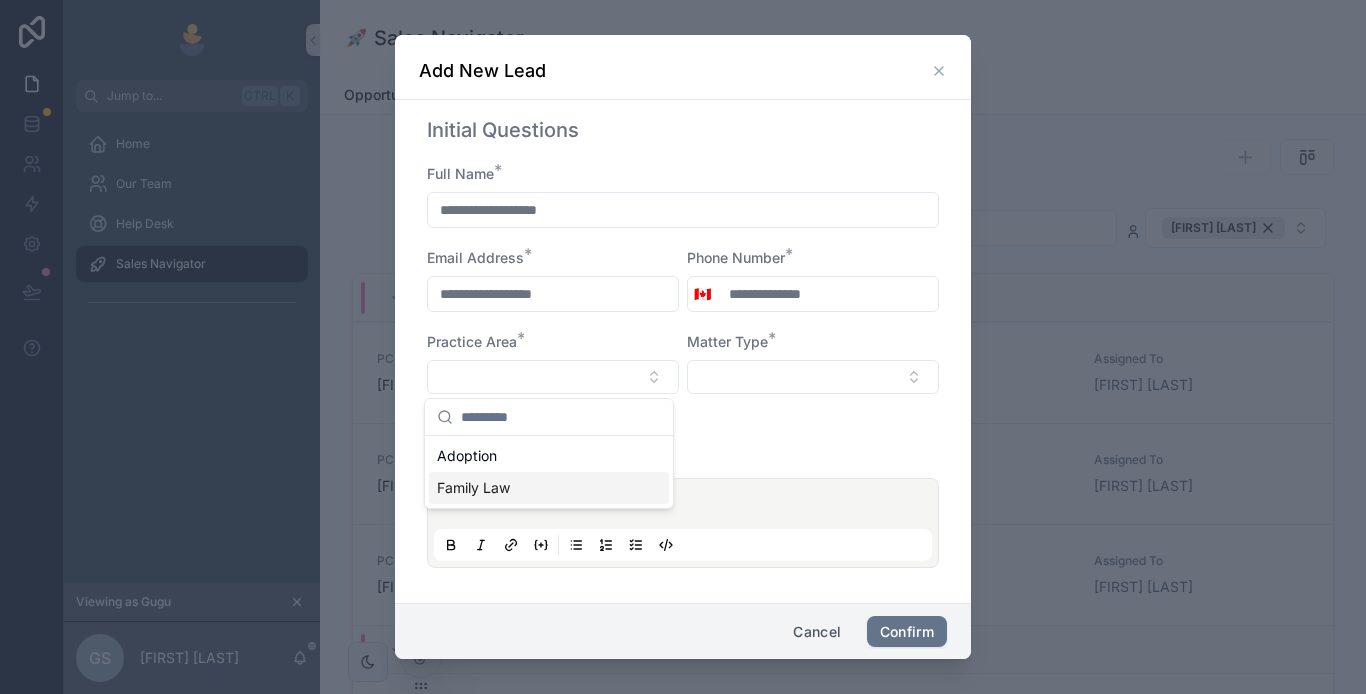 click on "Family Law" at bounding box center (473, 488) 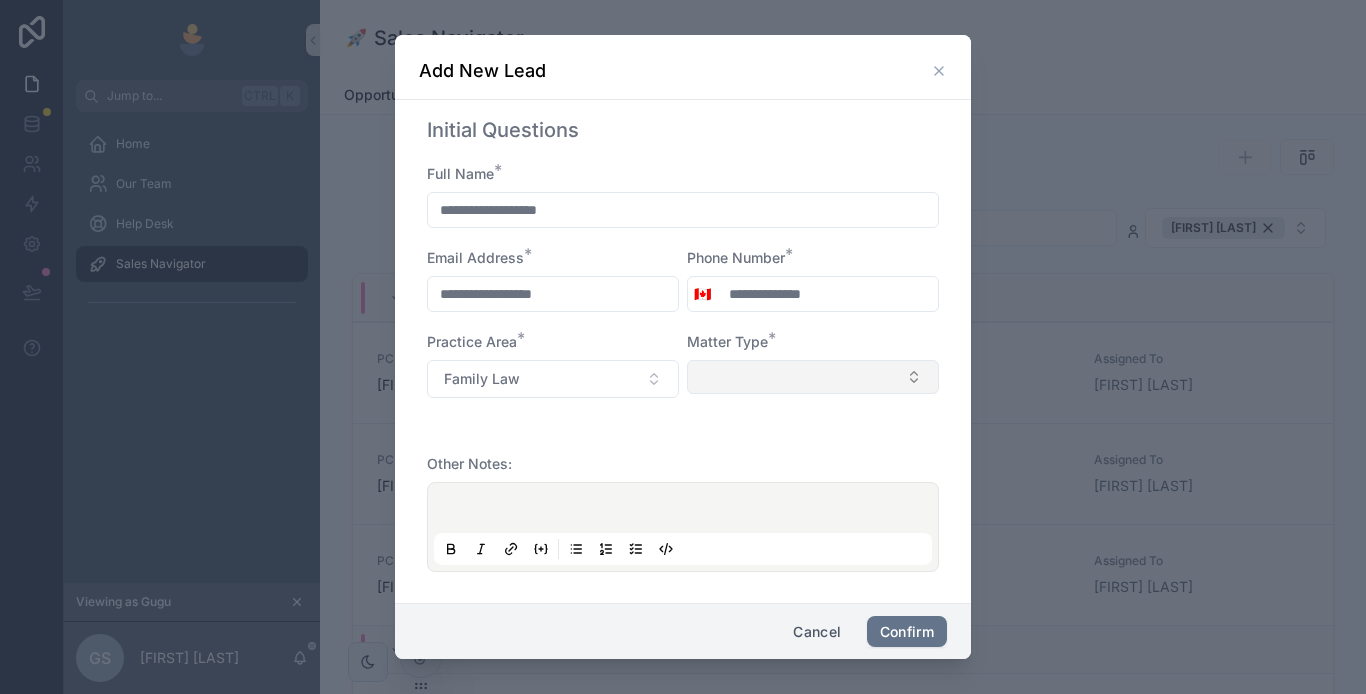 click at bounding box center [813, 377] 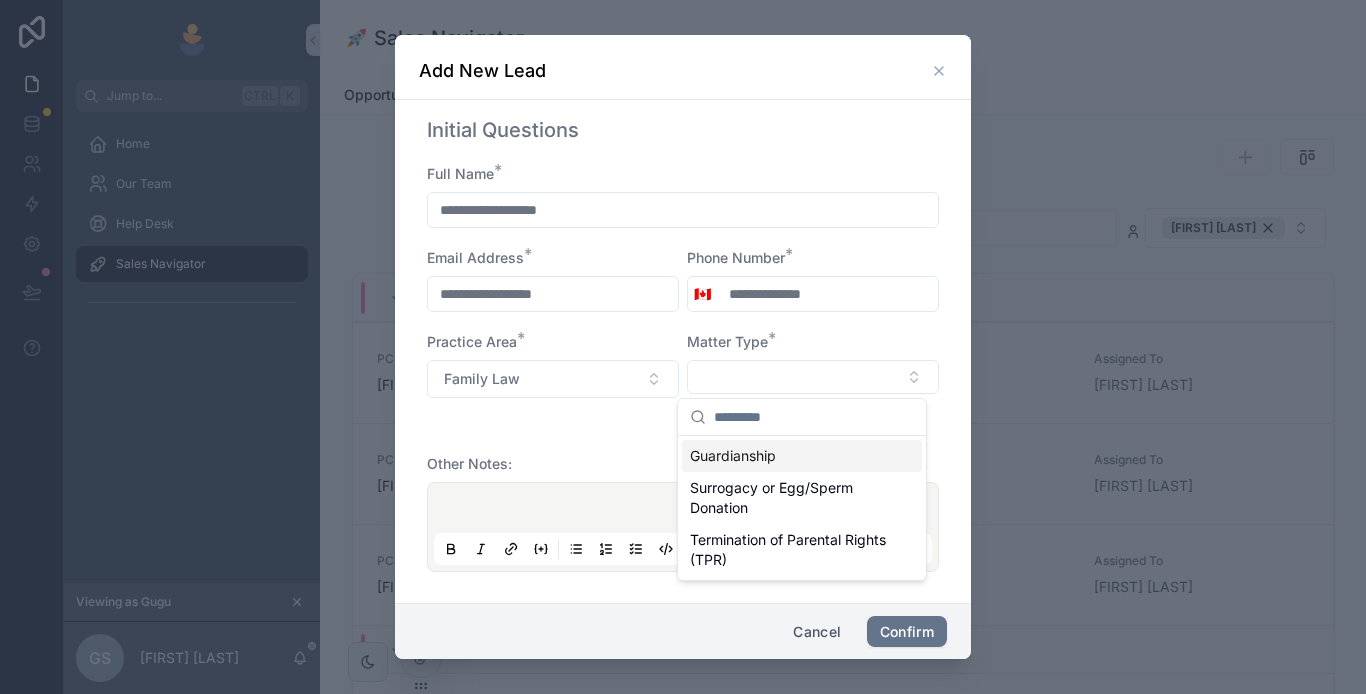 click on "Guardianship" at bounding box center [733, 456] 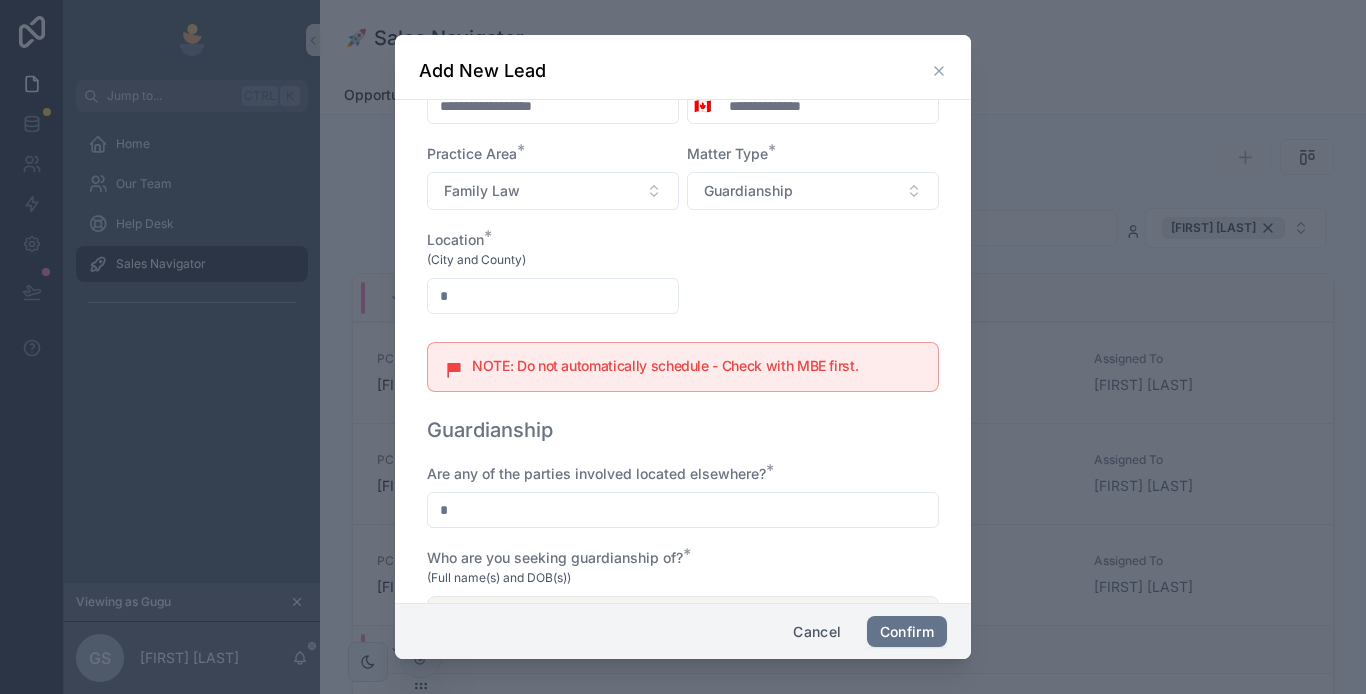 scroll, scrollTop: 200, scrollLeft: 0, axis: vertical 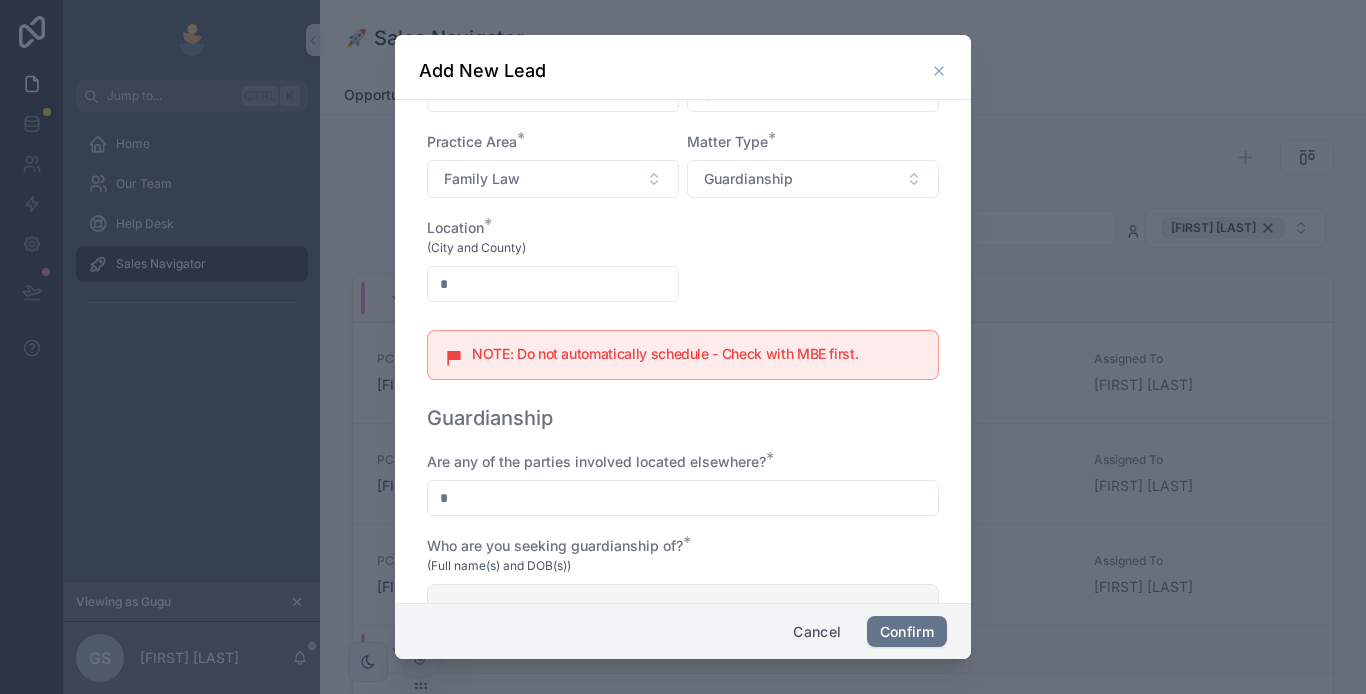 click at bounding box center (553, 284) 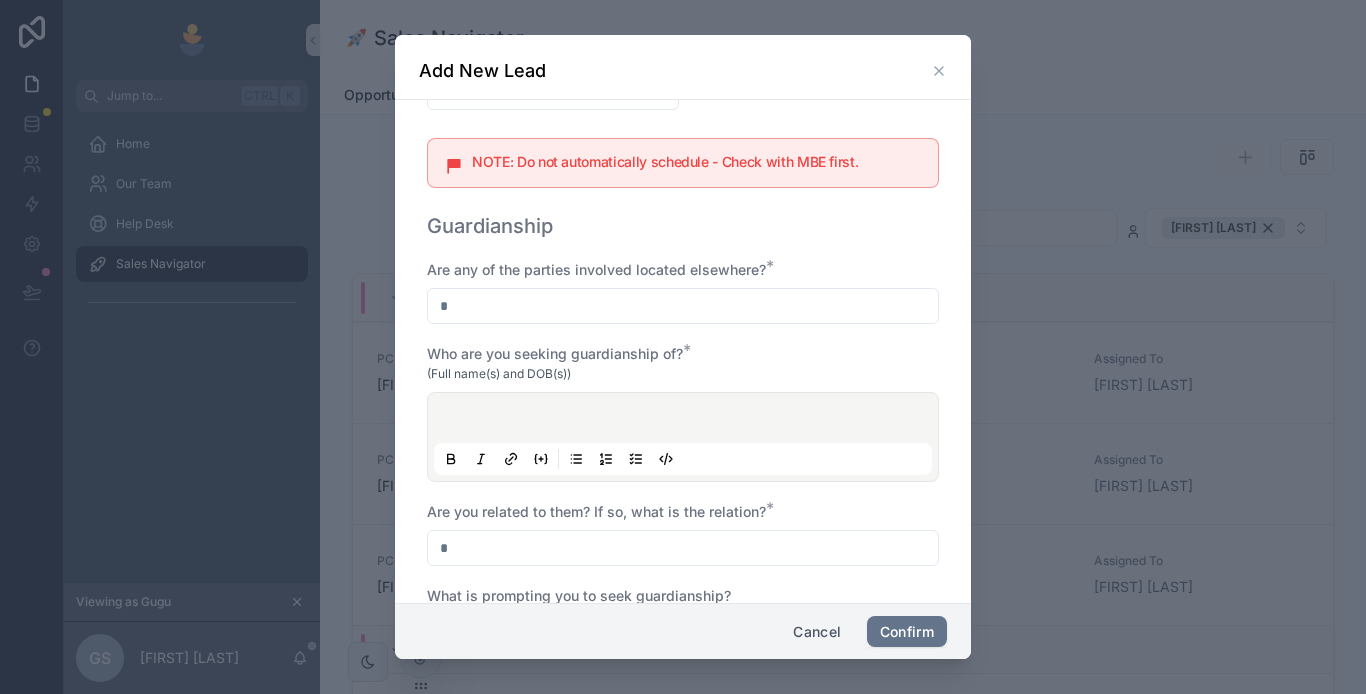 scroll, scrollTop: 400, scrollLeft: 0, axis: vertical 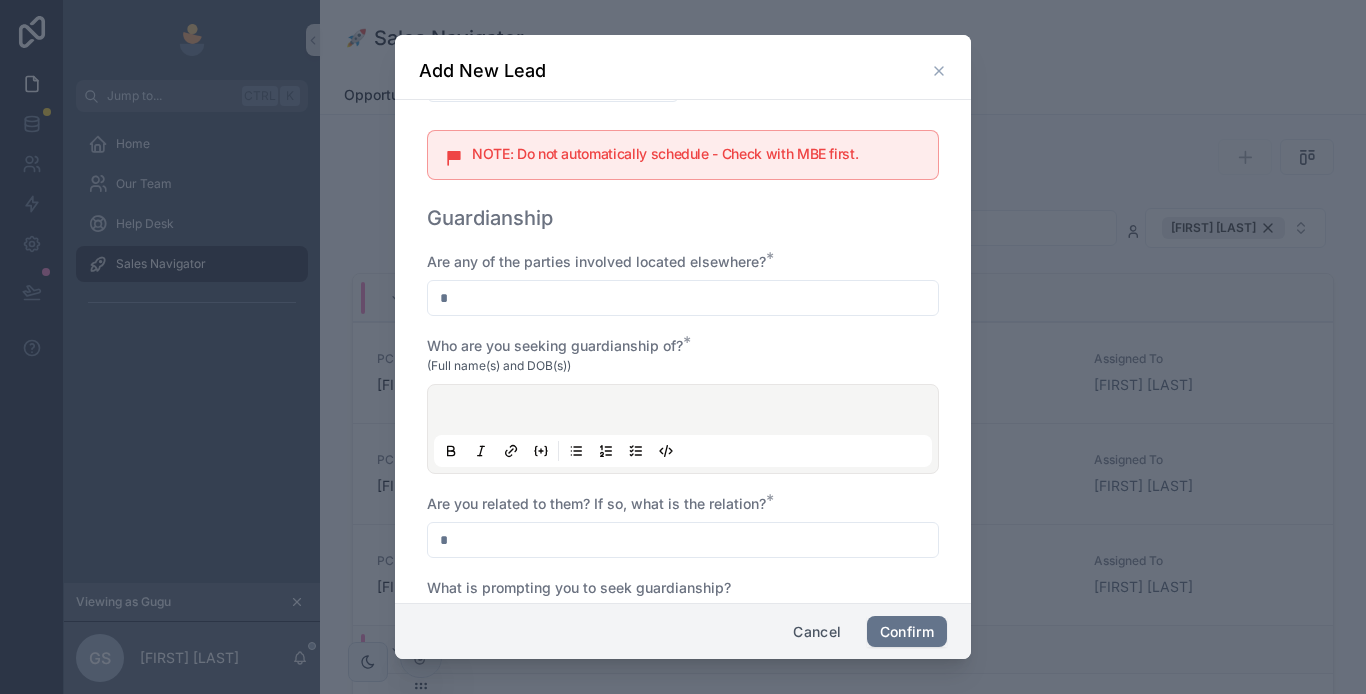 type on "**********" 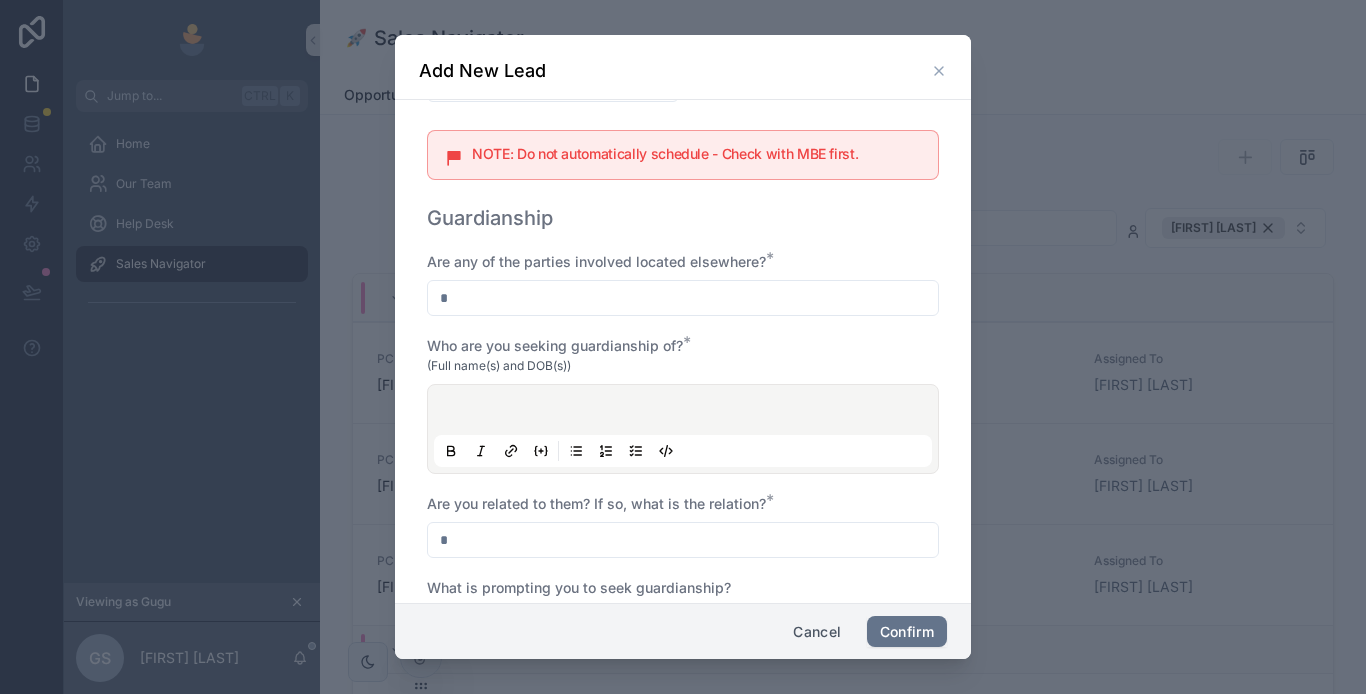 click at bounding box center (683, 298) 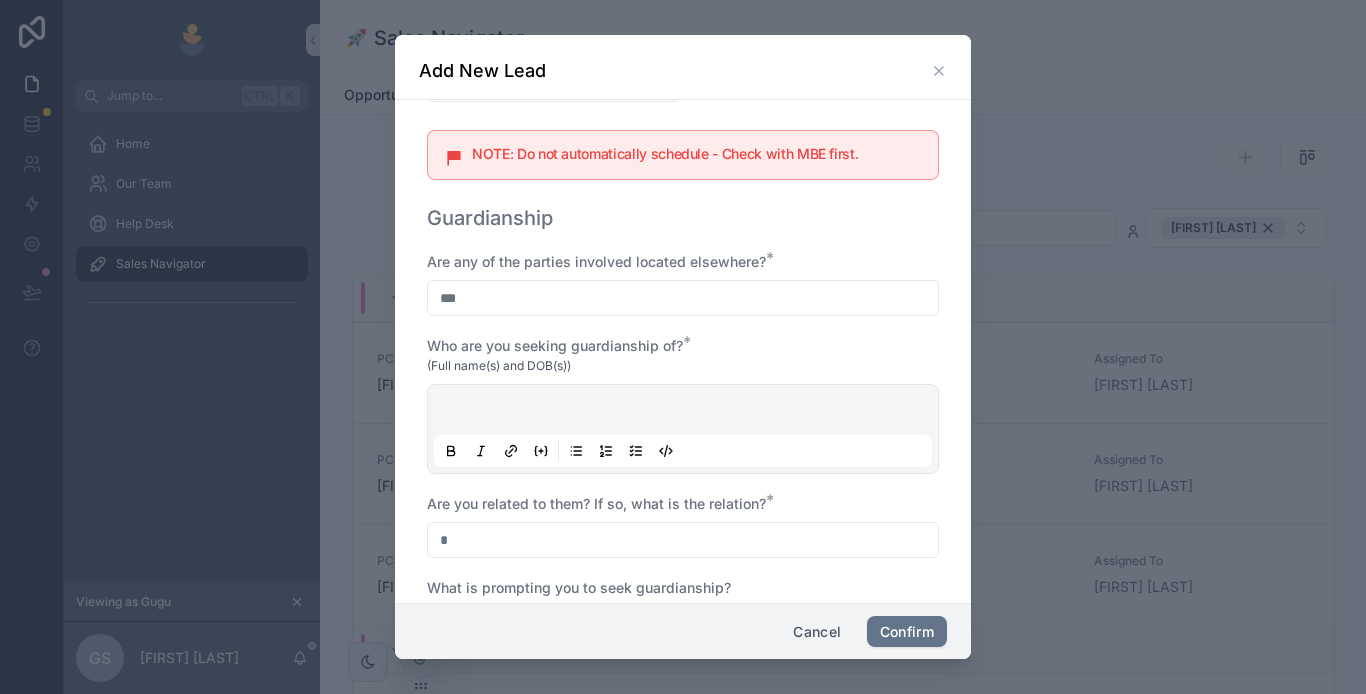 scroll, scrollTop: 500, scrollLeft: 0, axis: vertical 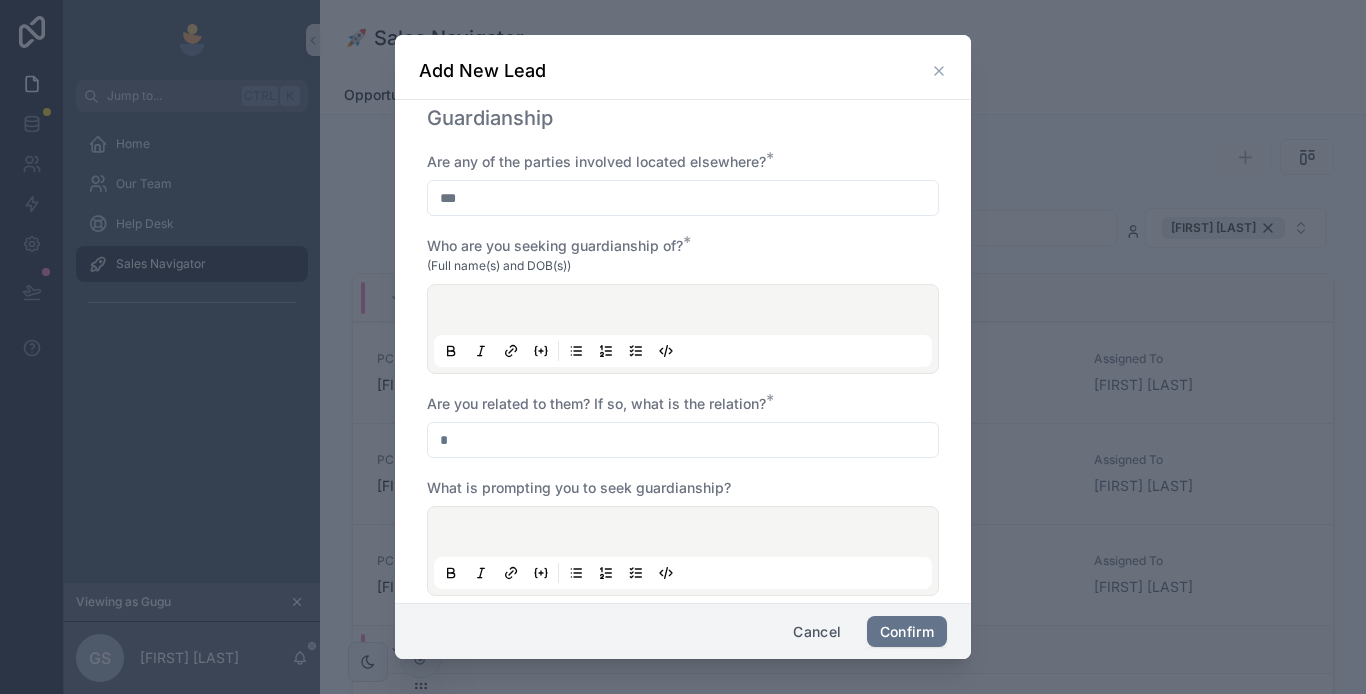 type on "**" 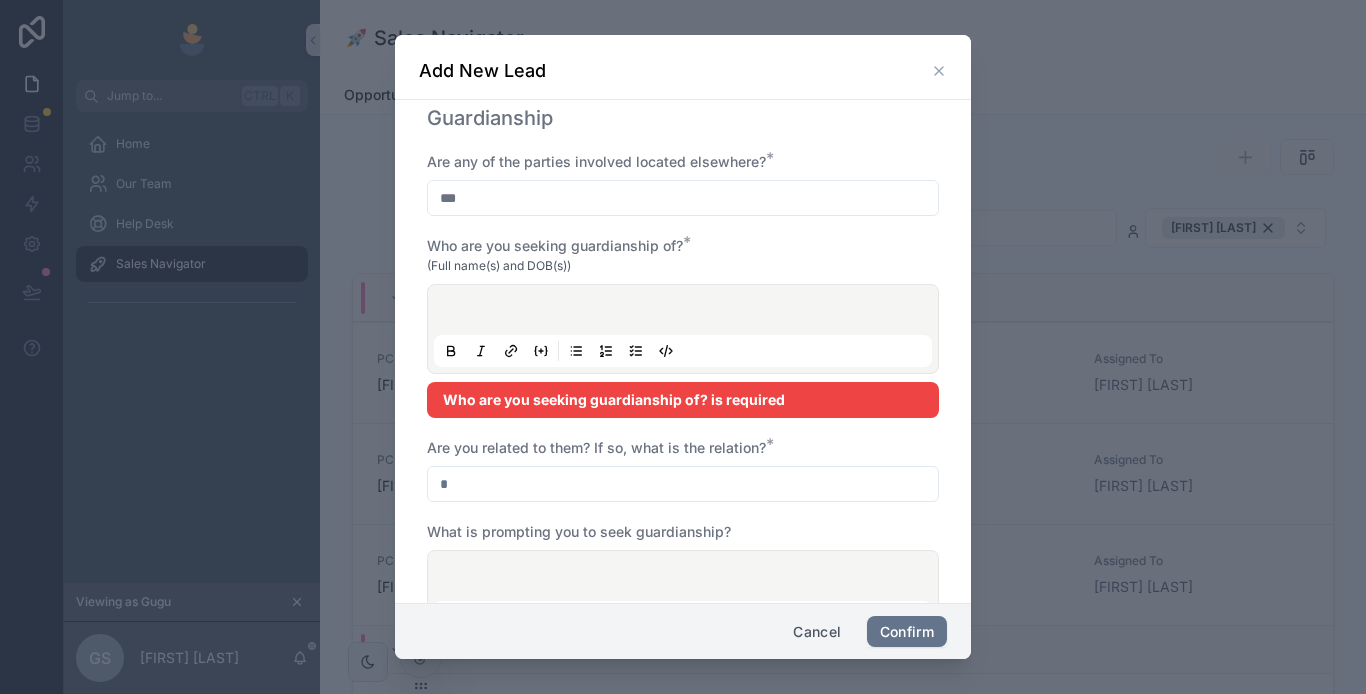 drag, startPoint x: 445, startPoint y: 304, endPoint x: 487, endPoint y: 307, distance: 42.107006 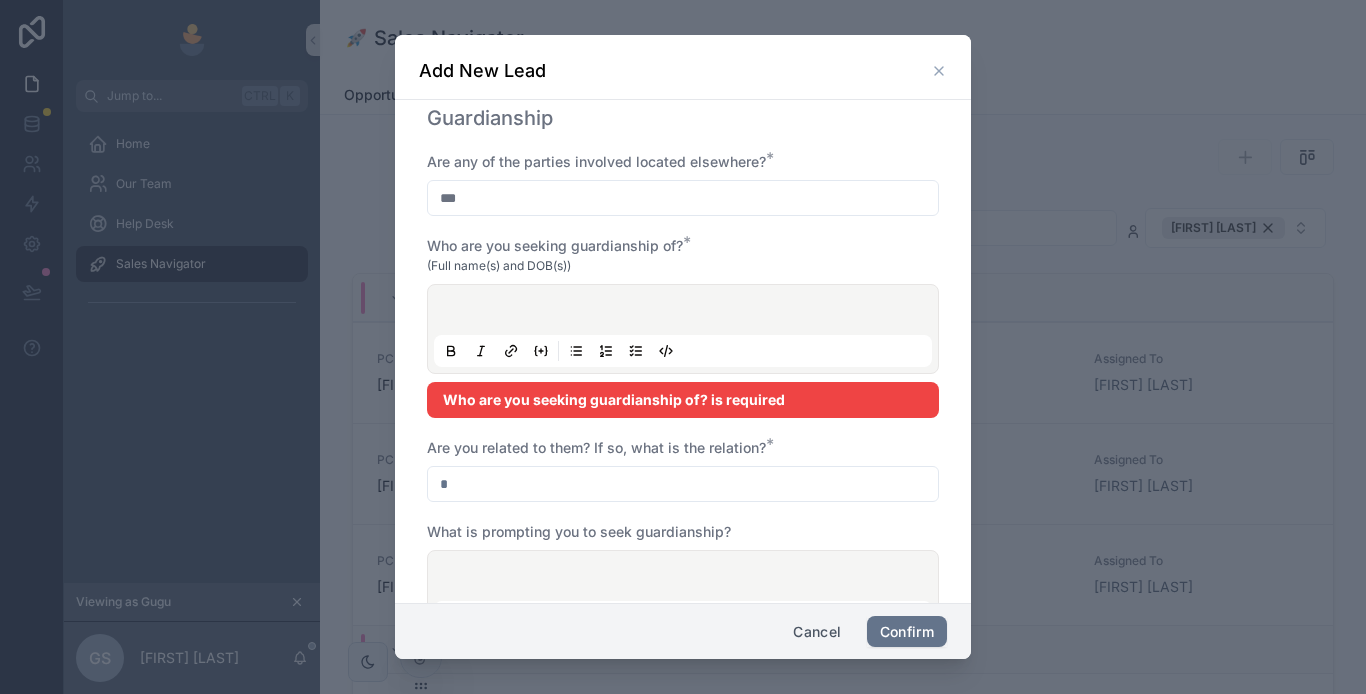 click at bounding box center [687, 313] 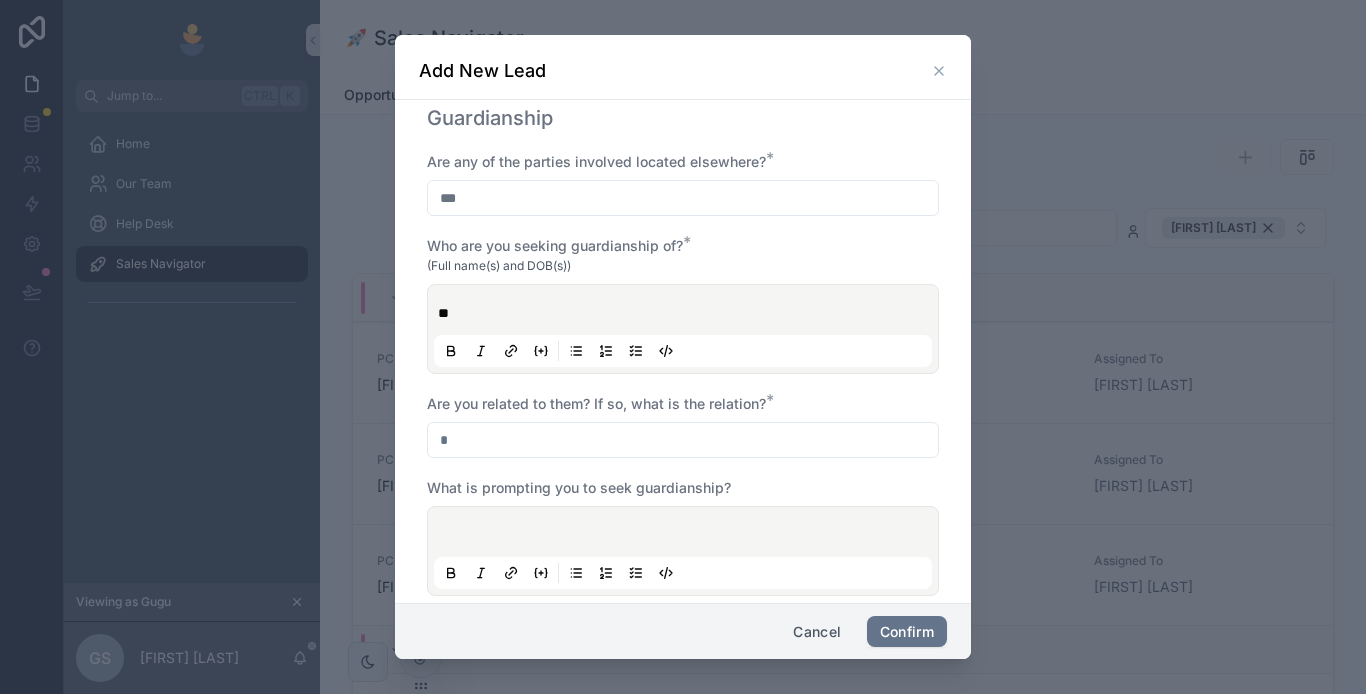 type 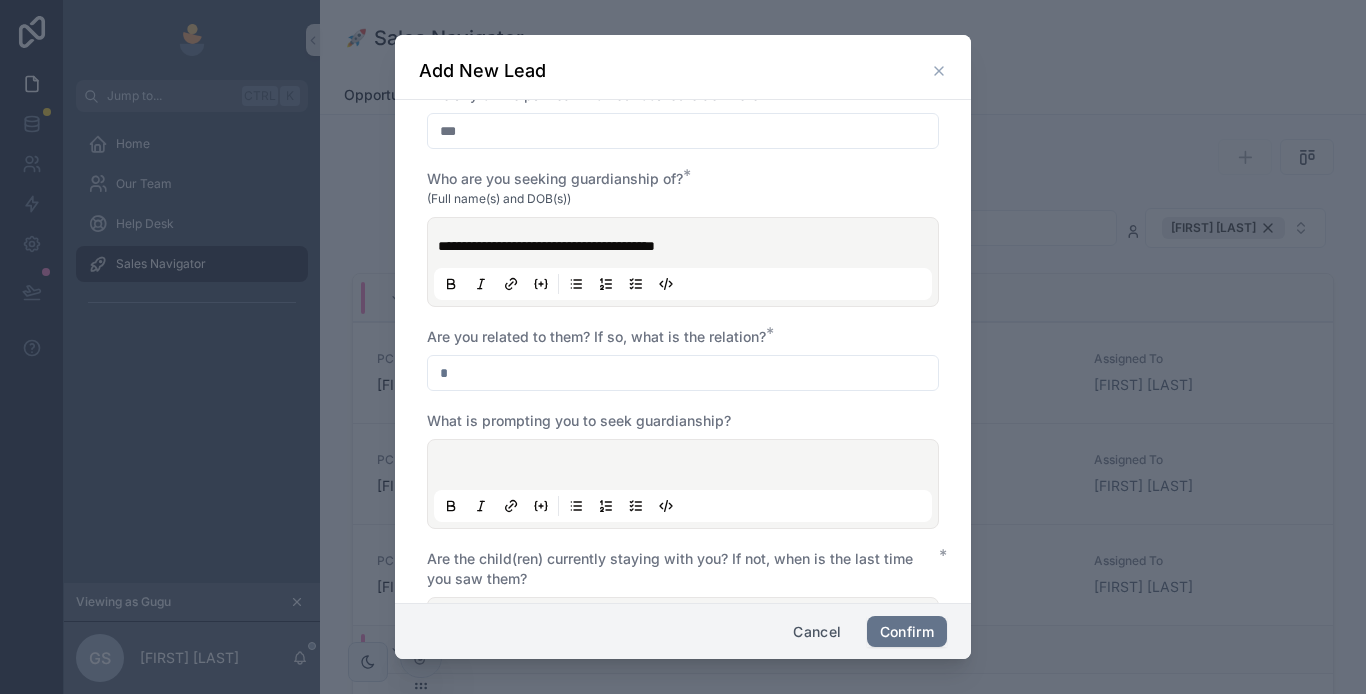 scroll, scrollTop: 600, scrollLeft: 0, axis: vertical 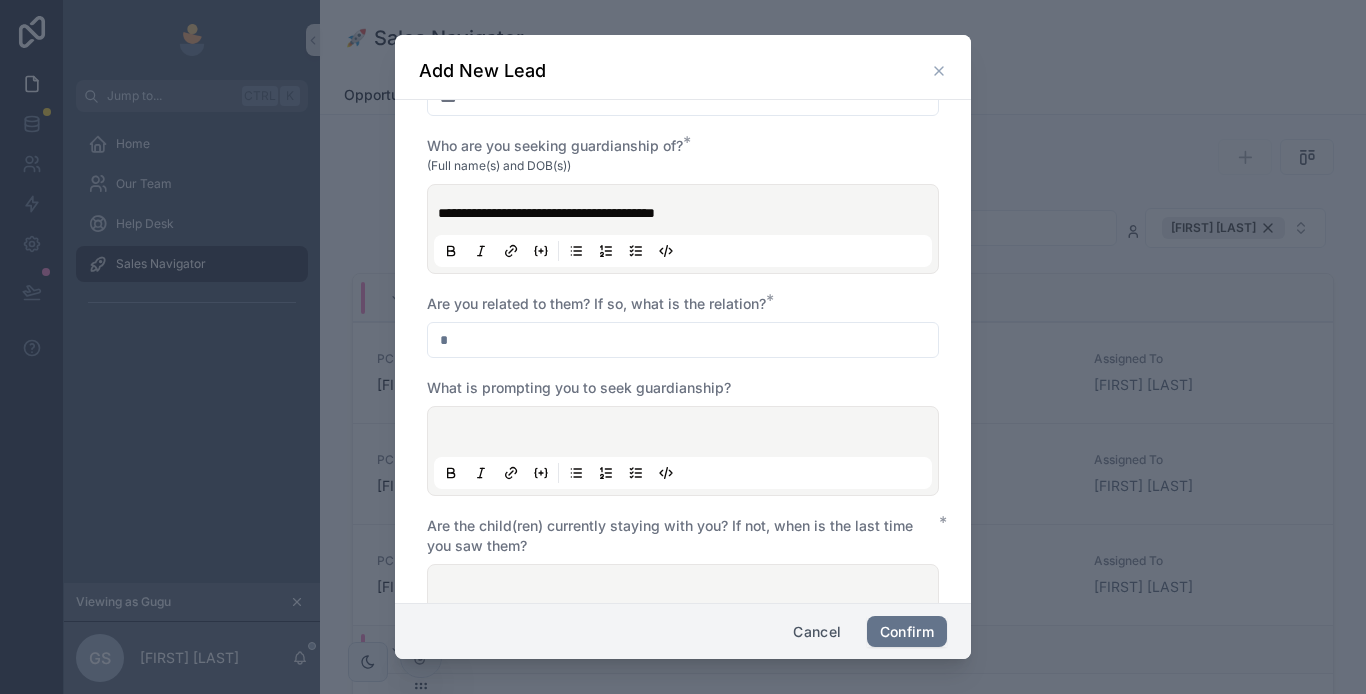 click at bounding box center (683, 340) 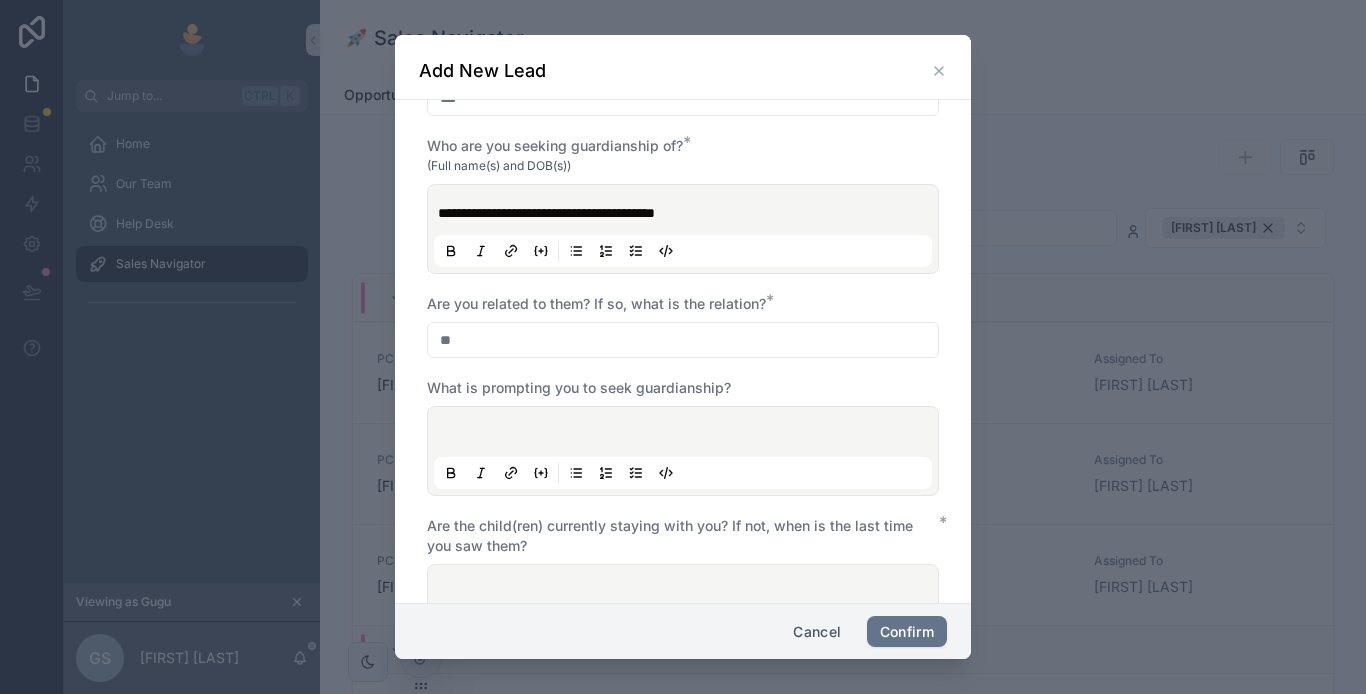 type on "*" 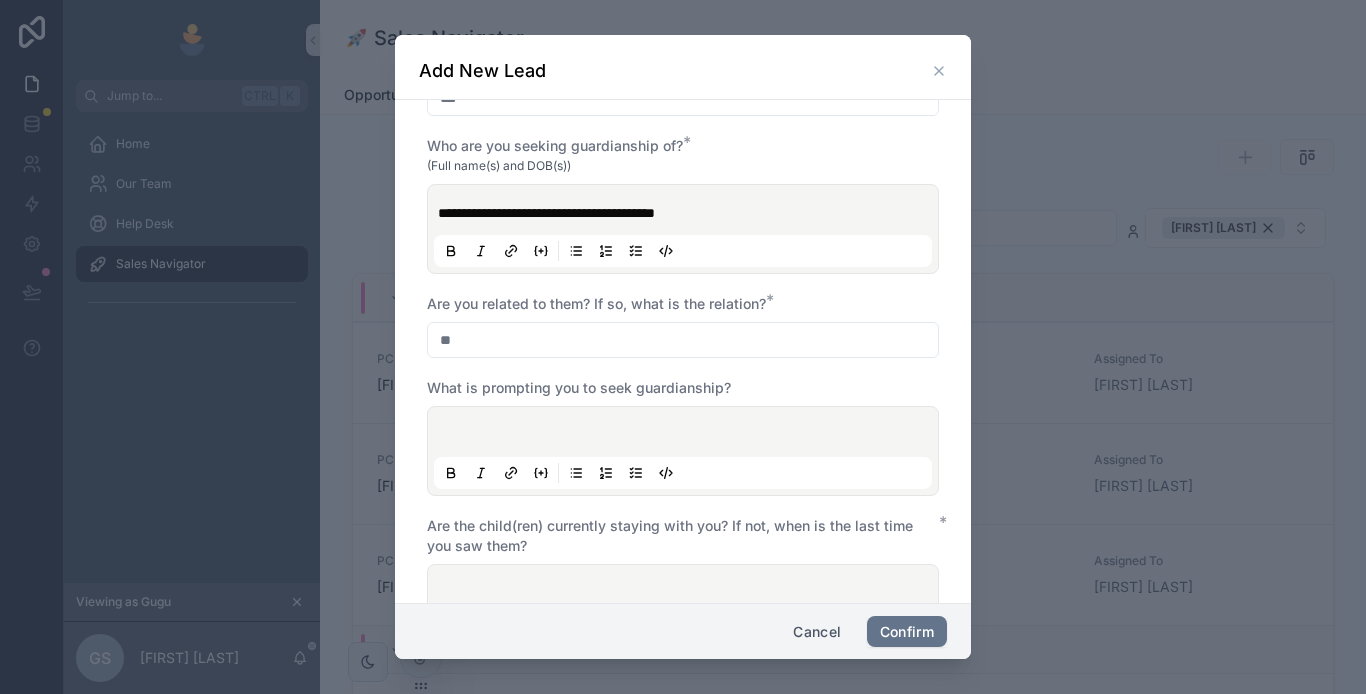 type on "*" 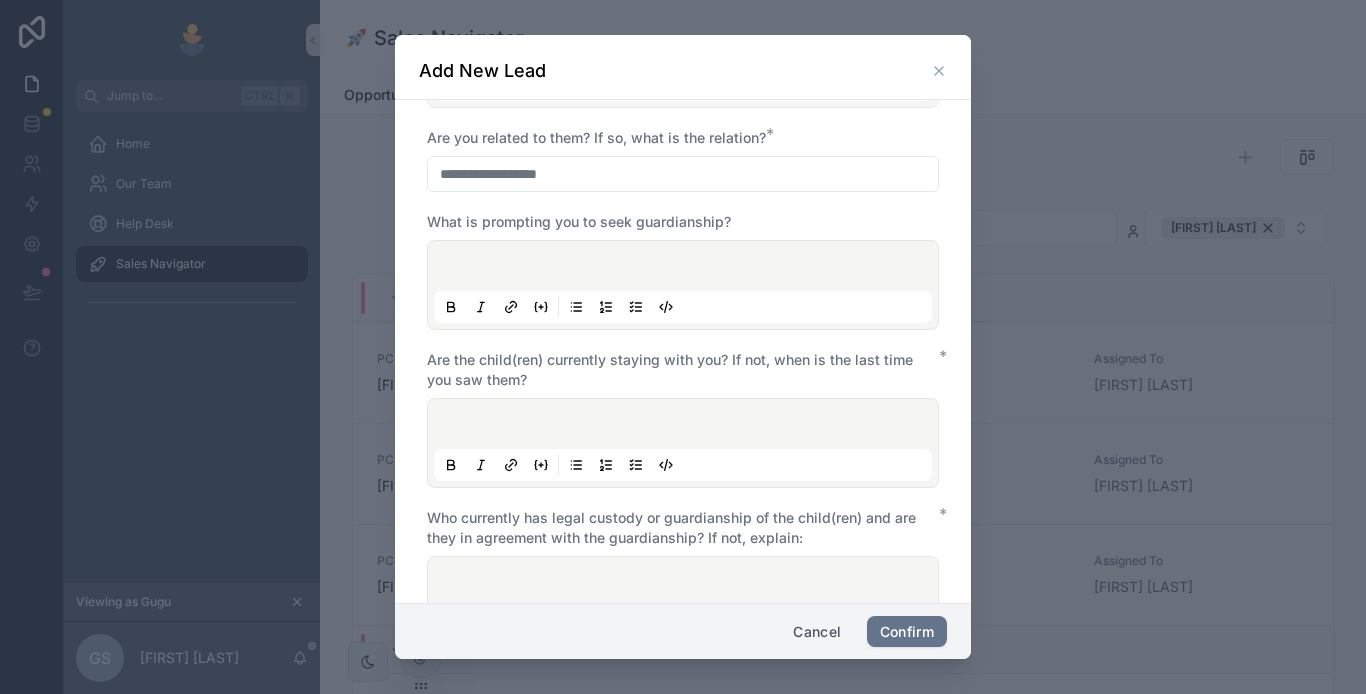 scroll, scrollTop: 800, scrollLeft: 0, axis: vertical 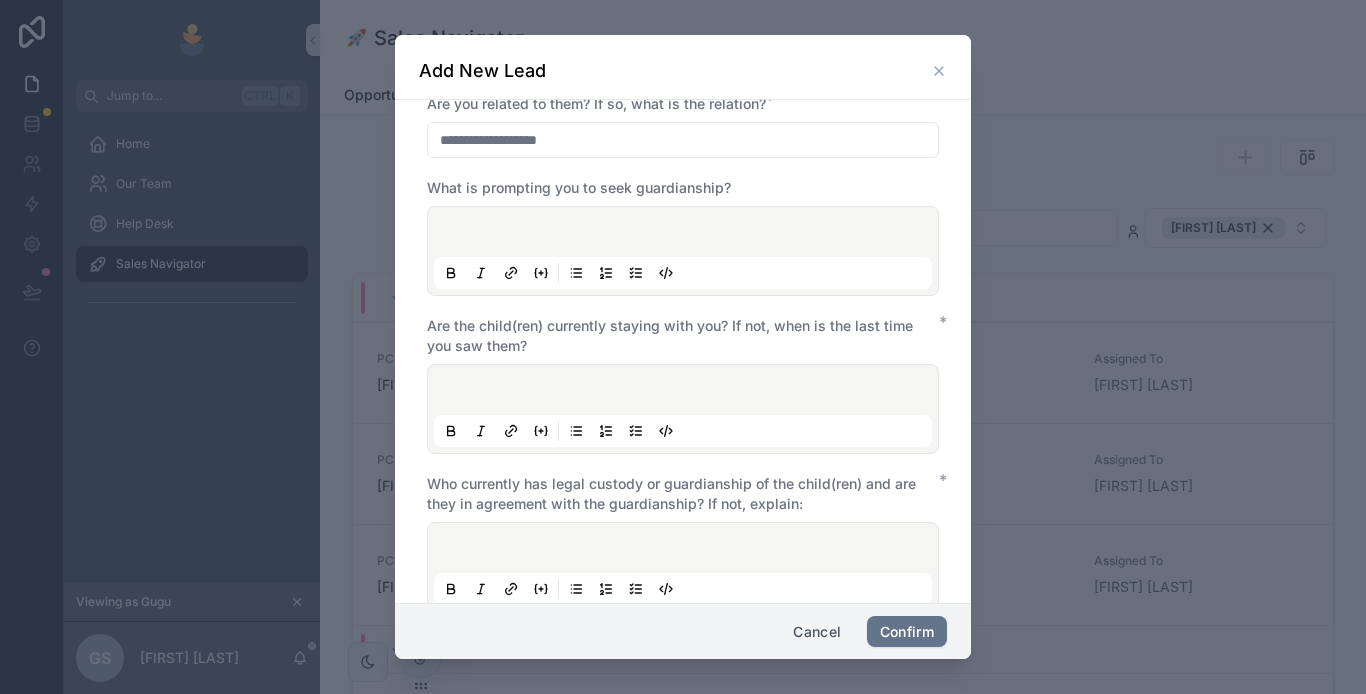 type on "**********" 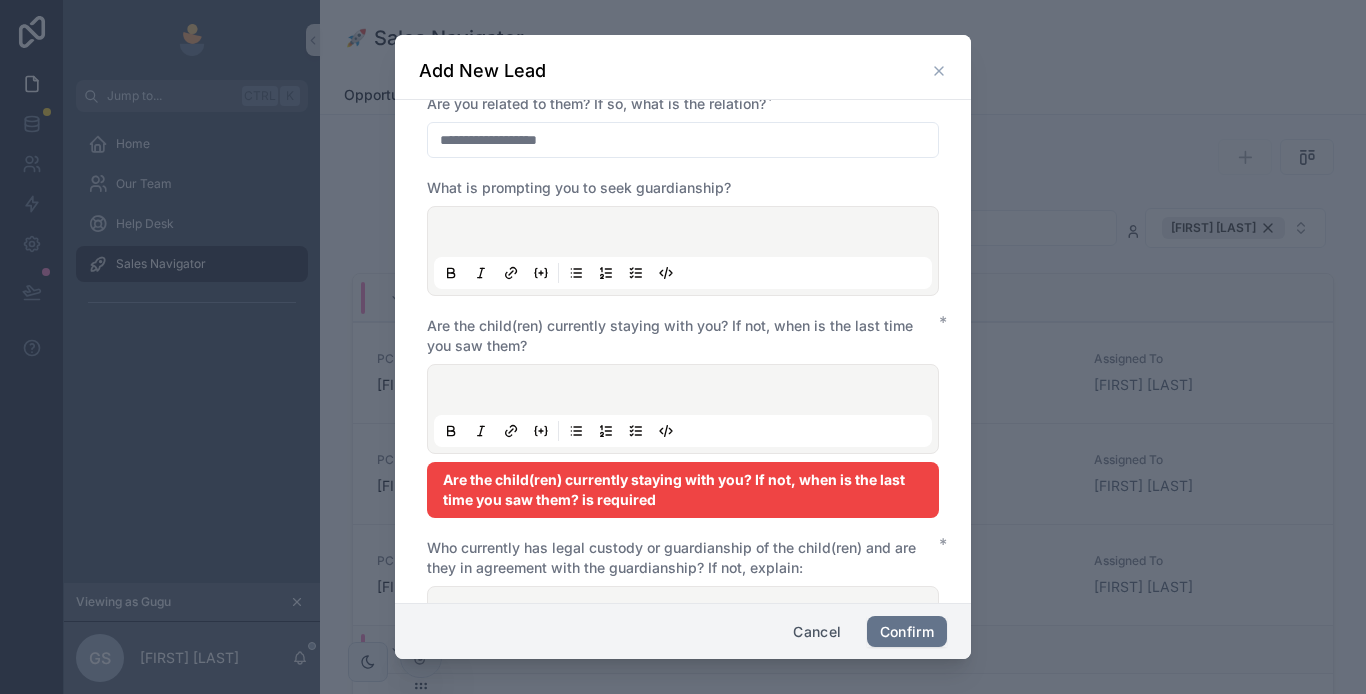 click at bounding box center [687, 393] 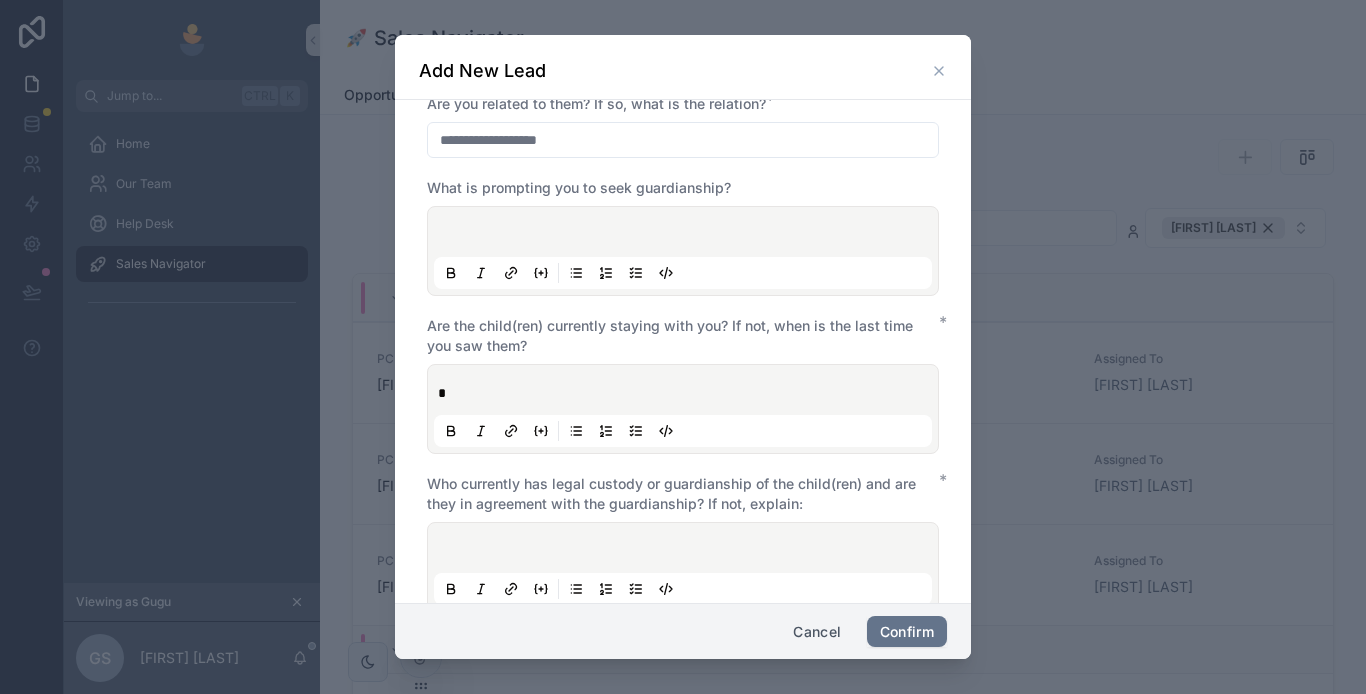 type 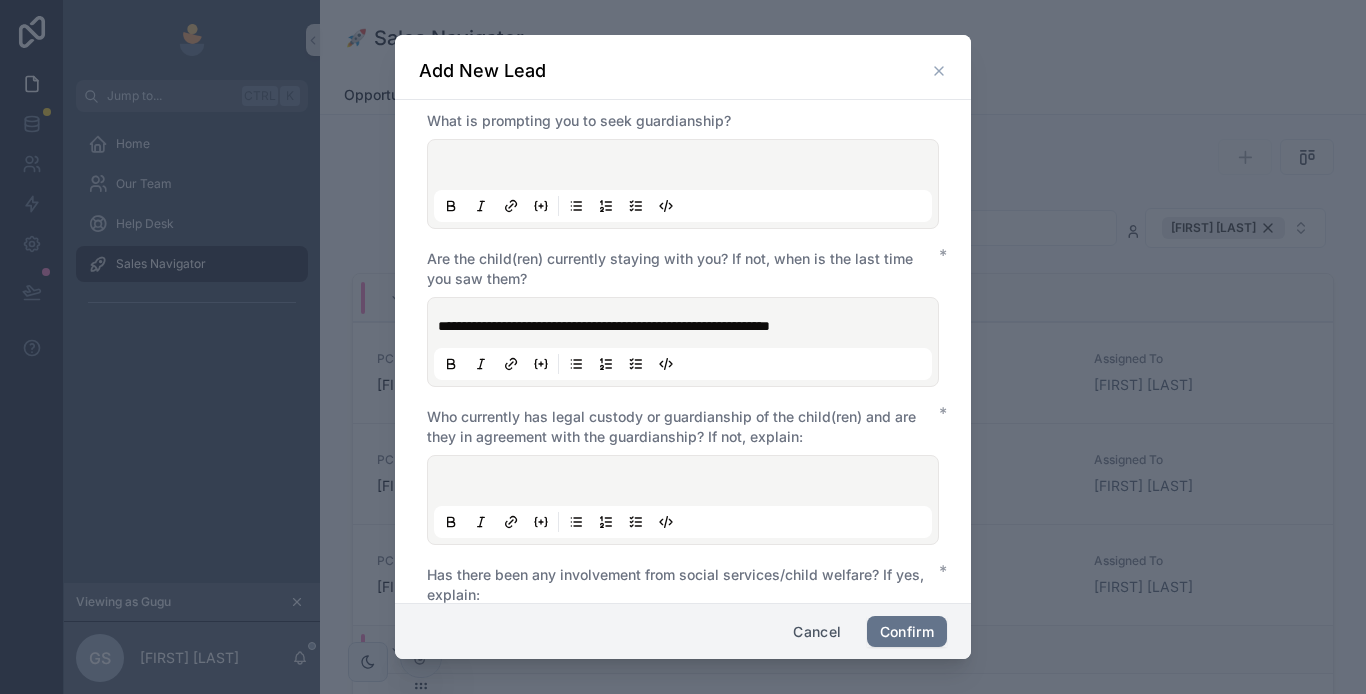 scroll, scrollTop: 1000, scrollLeft: 0, axis: vertical 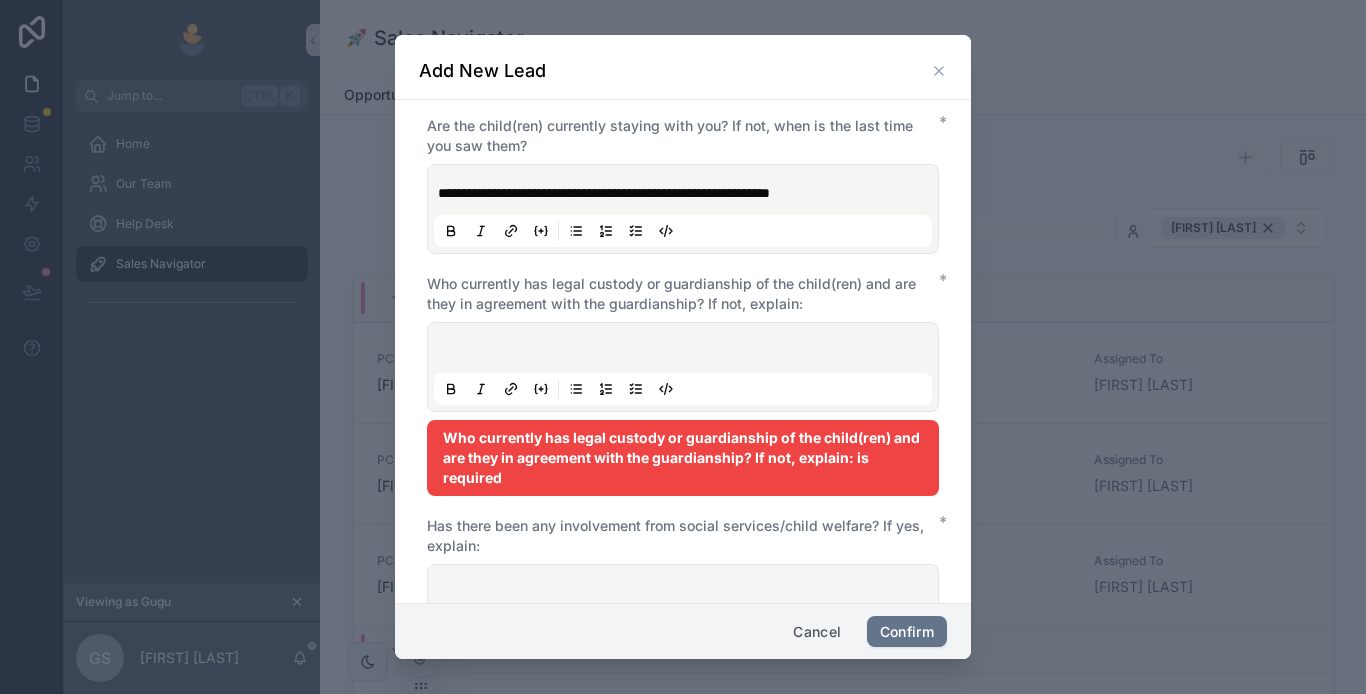 click at bounding box center (687, 351) 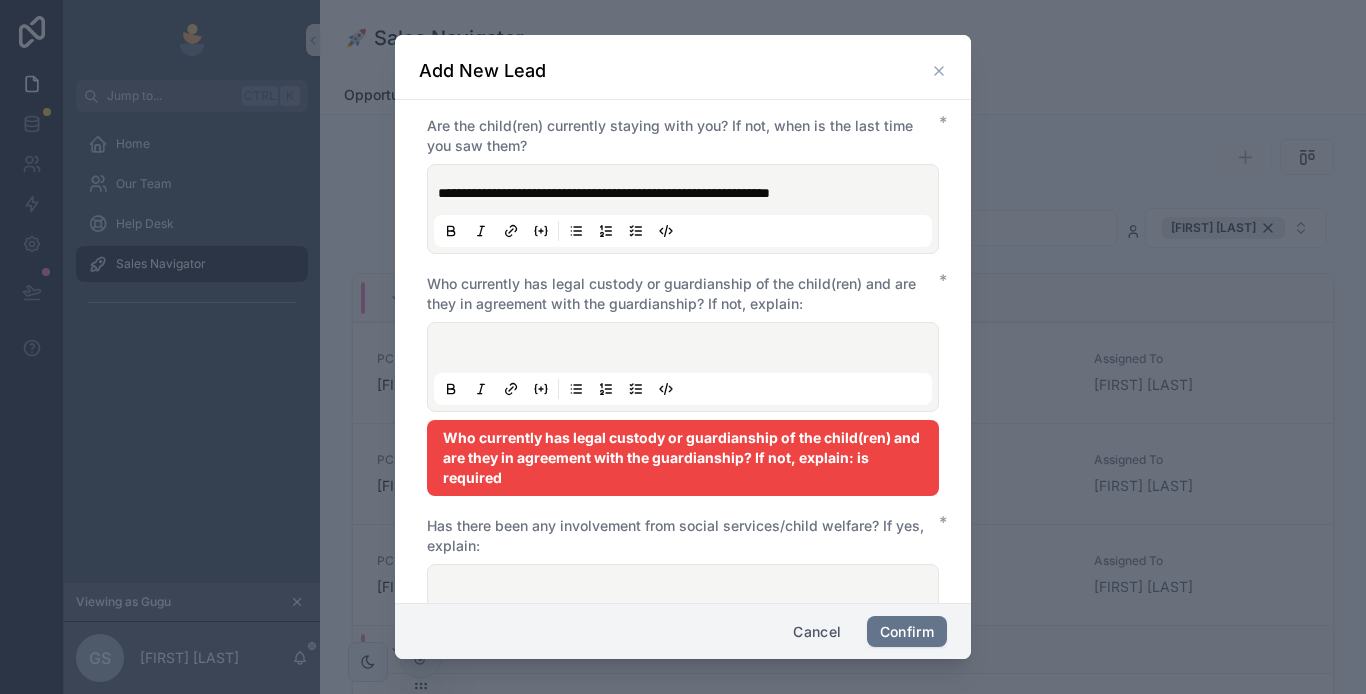type 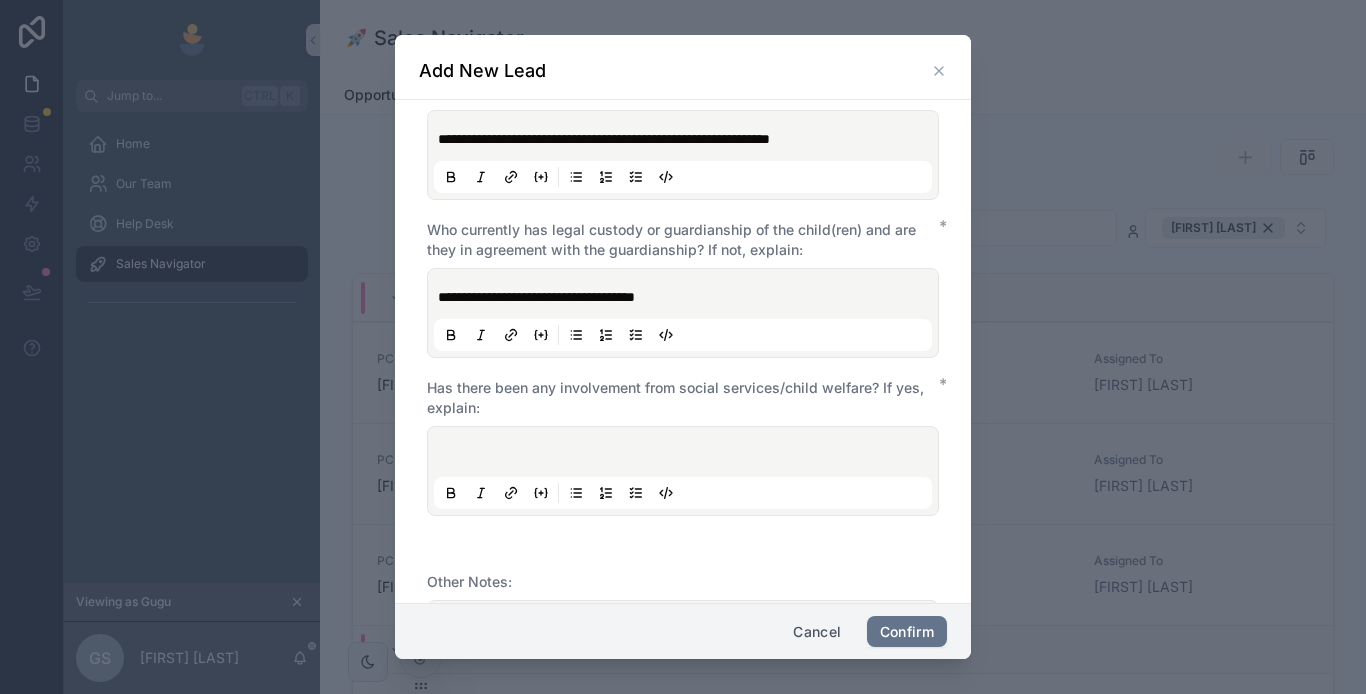 scroll, scrollTop: 1200, scrollLeft: 0, axis: vertical 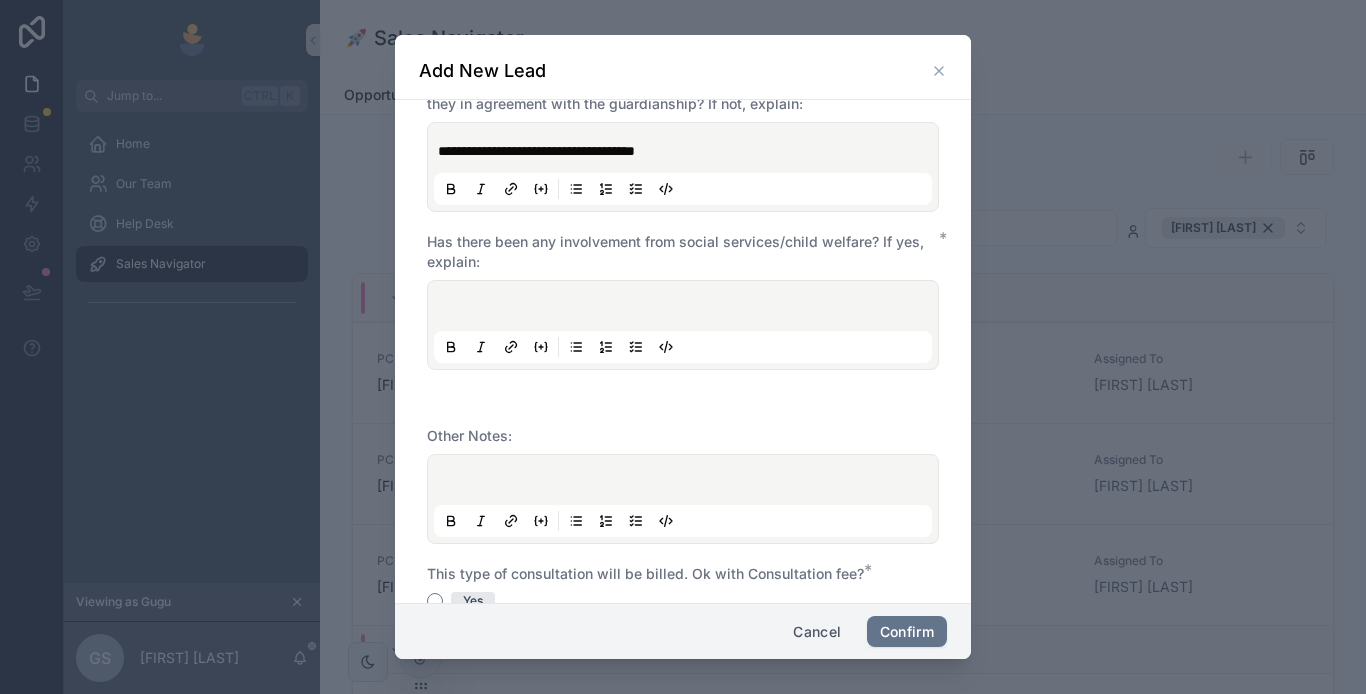 click at bounding box center [687, 309] 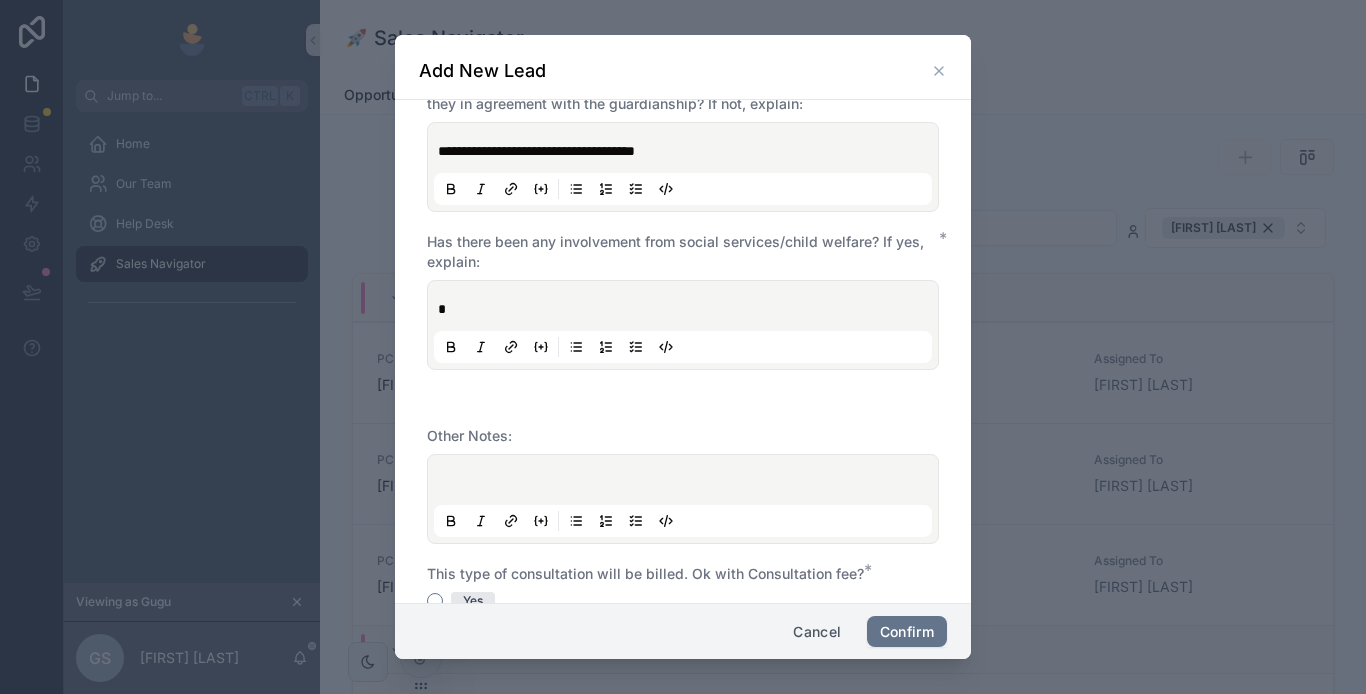 type 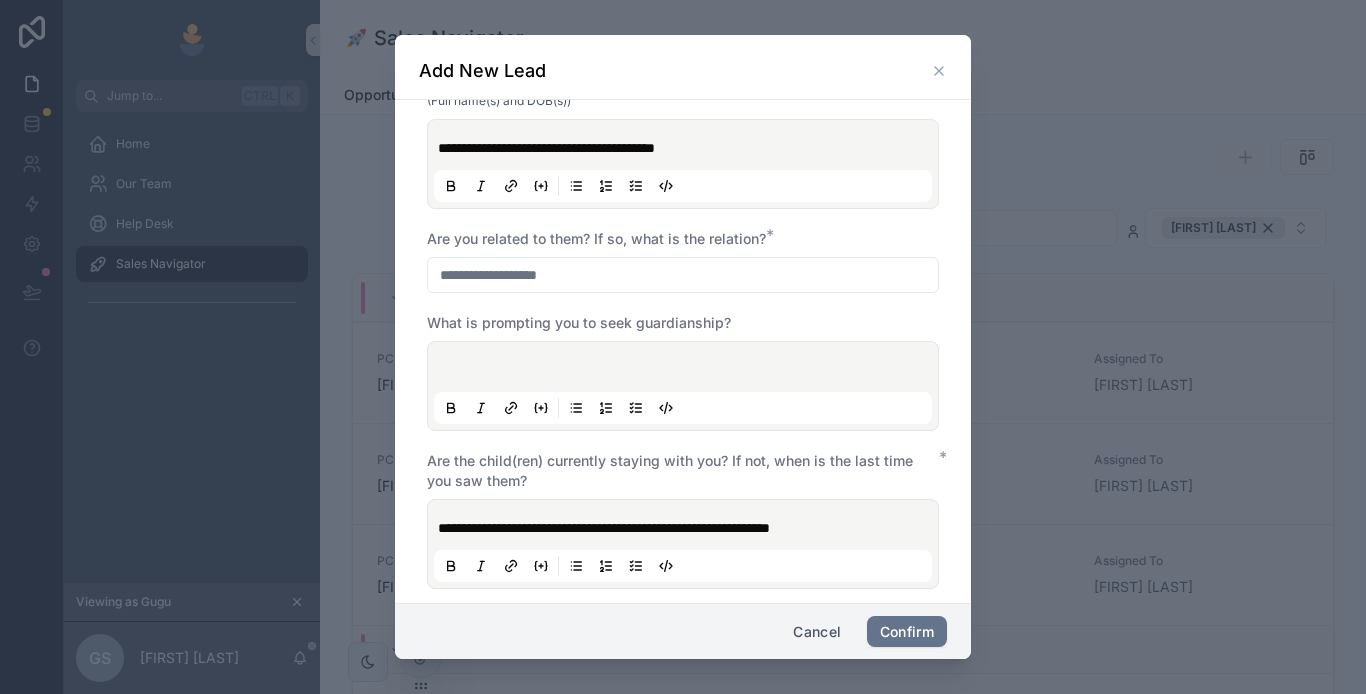 scroll, scrollTop: 700, scrollLeft: 0, axis: vertical 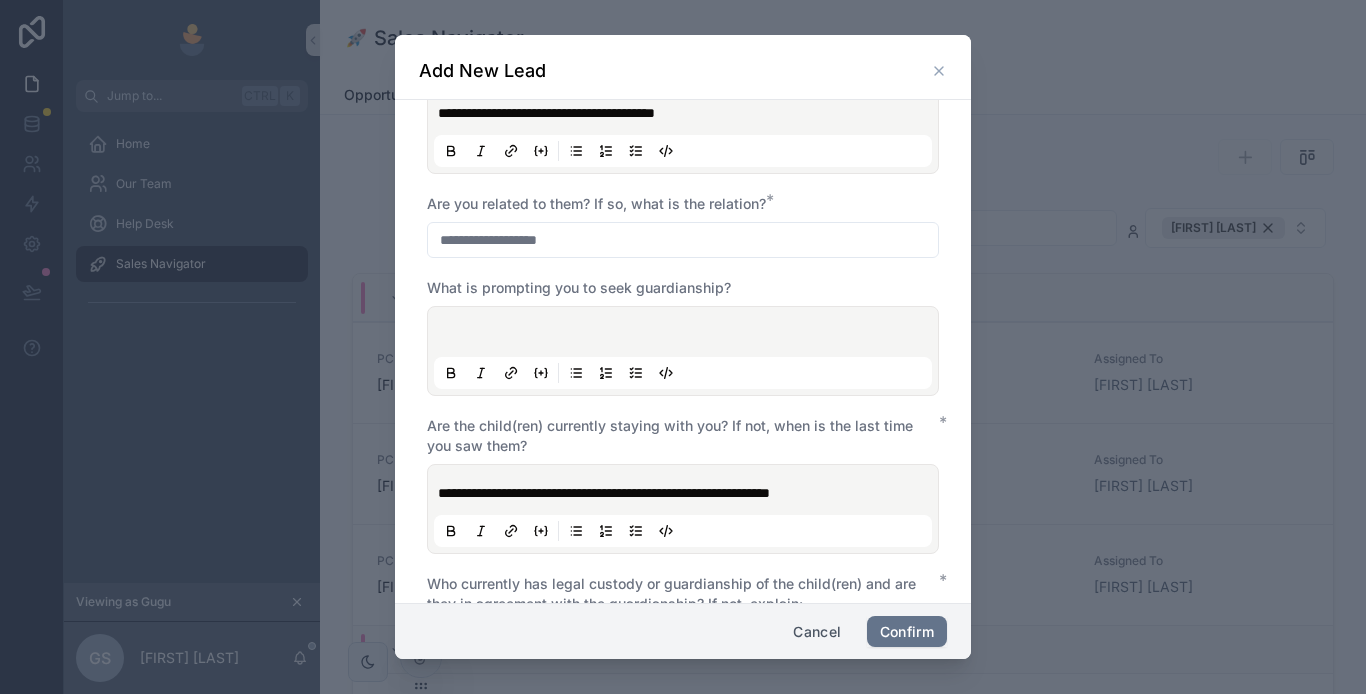 click at bounding box center [687, 335] 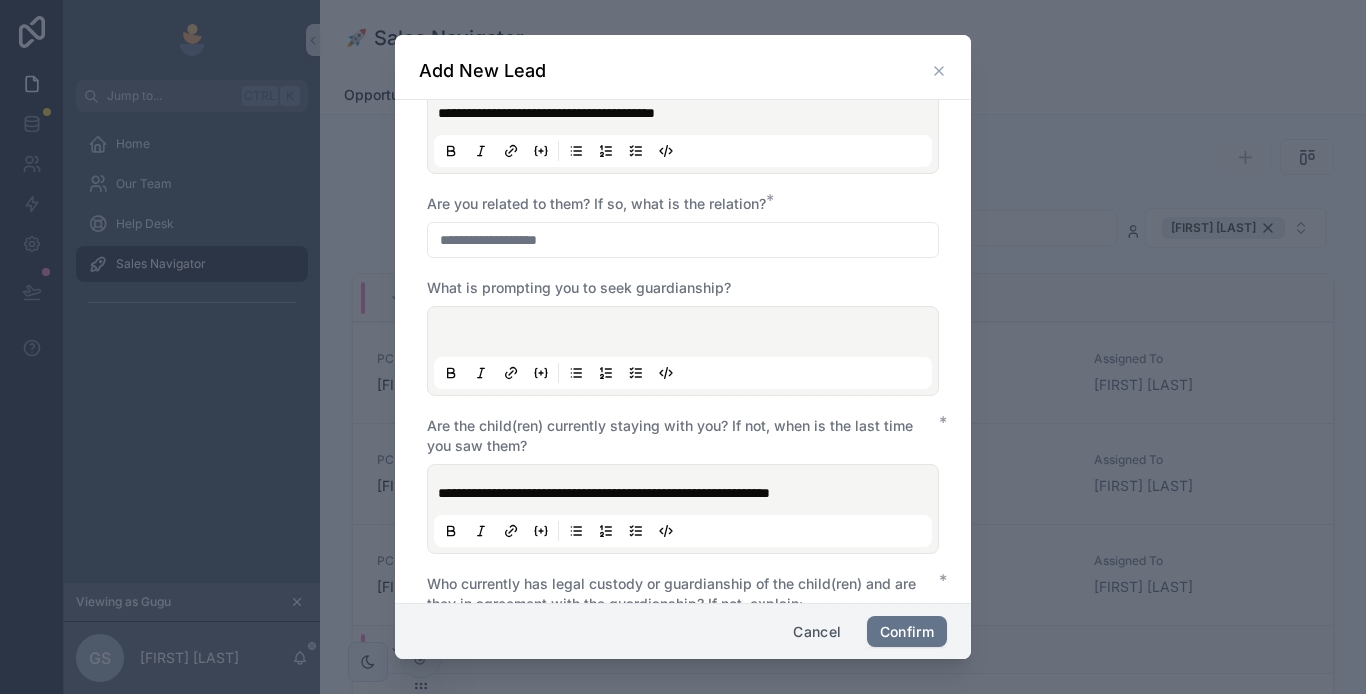 type 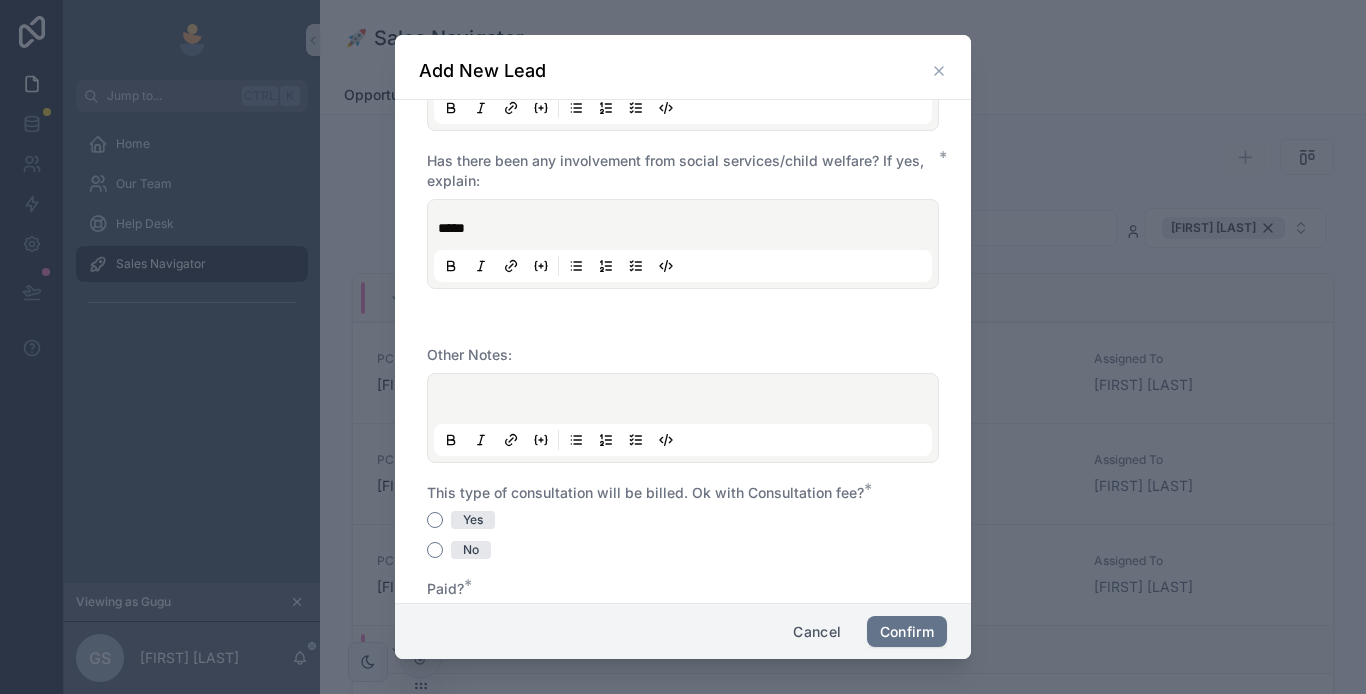 scroll, scrollTop: 1300, scrollLeft: 0, axis: vertical 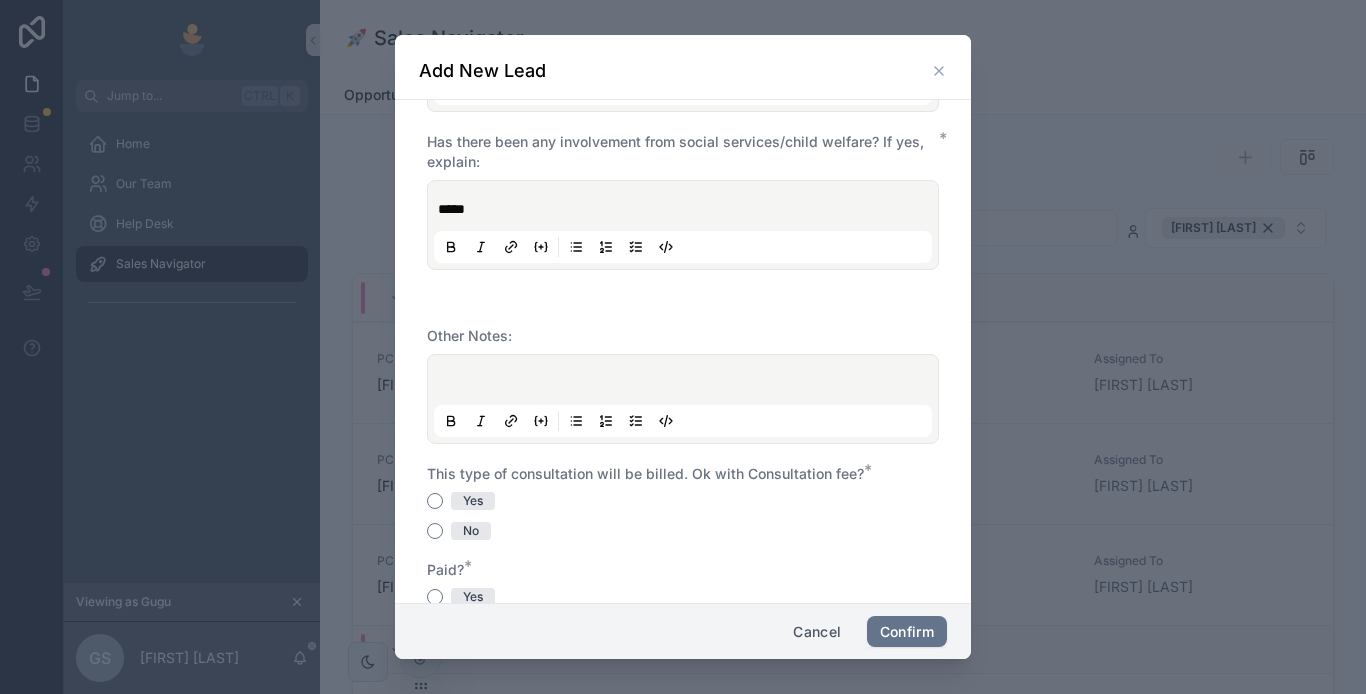 click at bounding box center [683, 399] 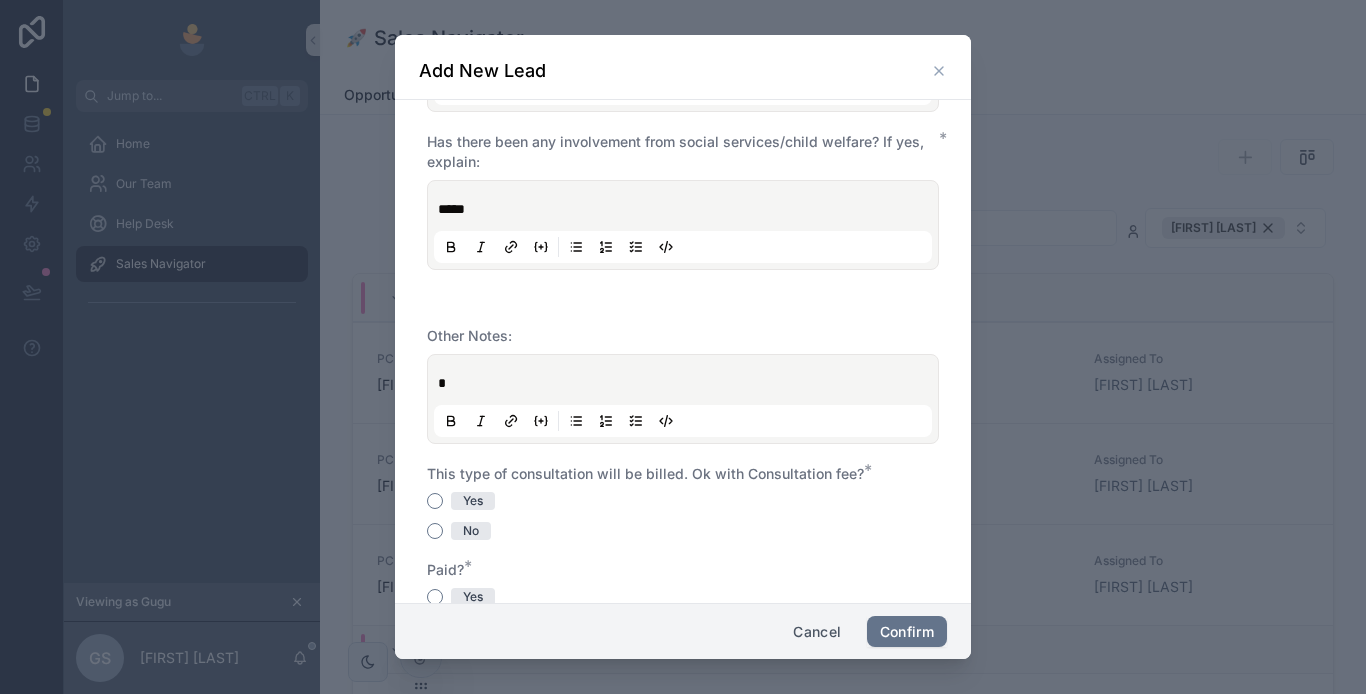 type 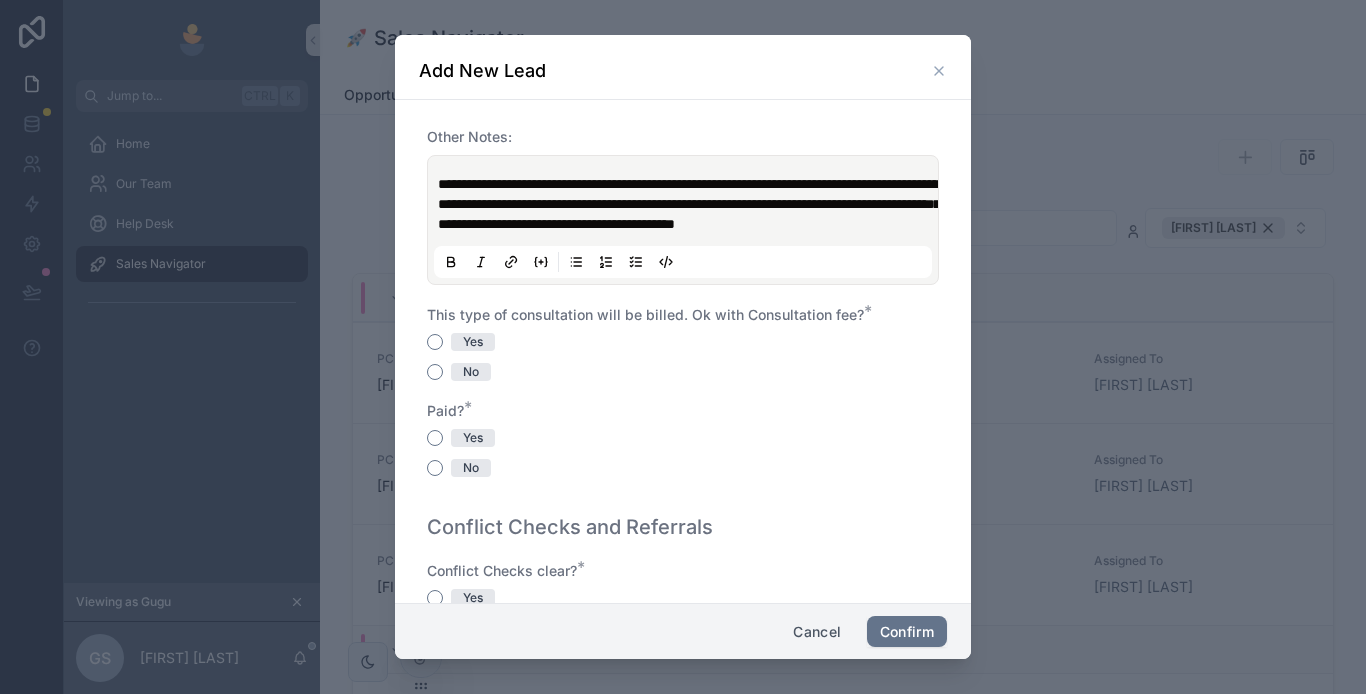 scroll, scrollTop: 1500, scrollLeft: 0, axis: vertical 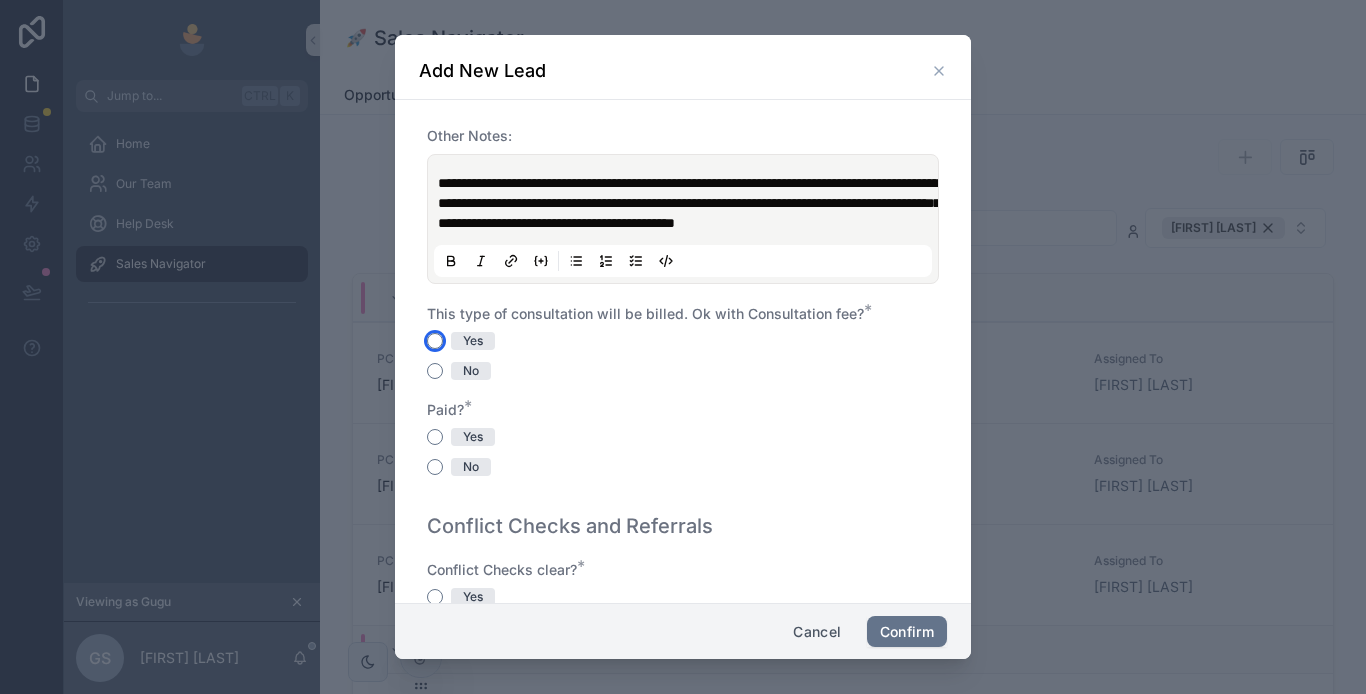 click on "Yes" at bounding box center [435, 341] 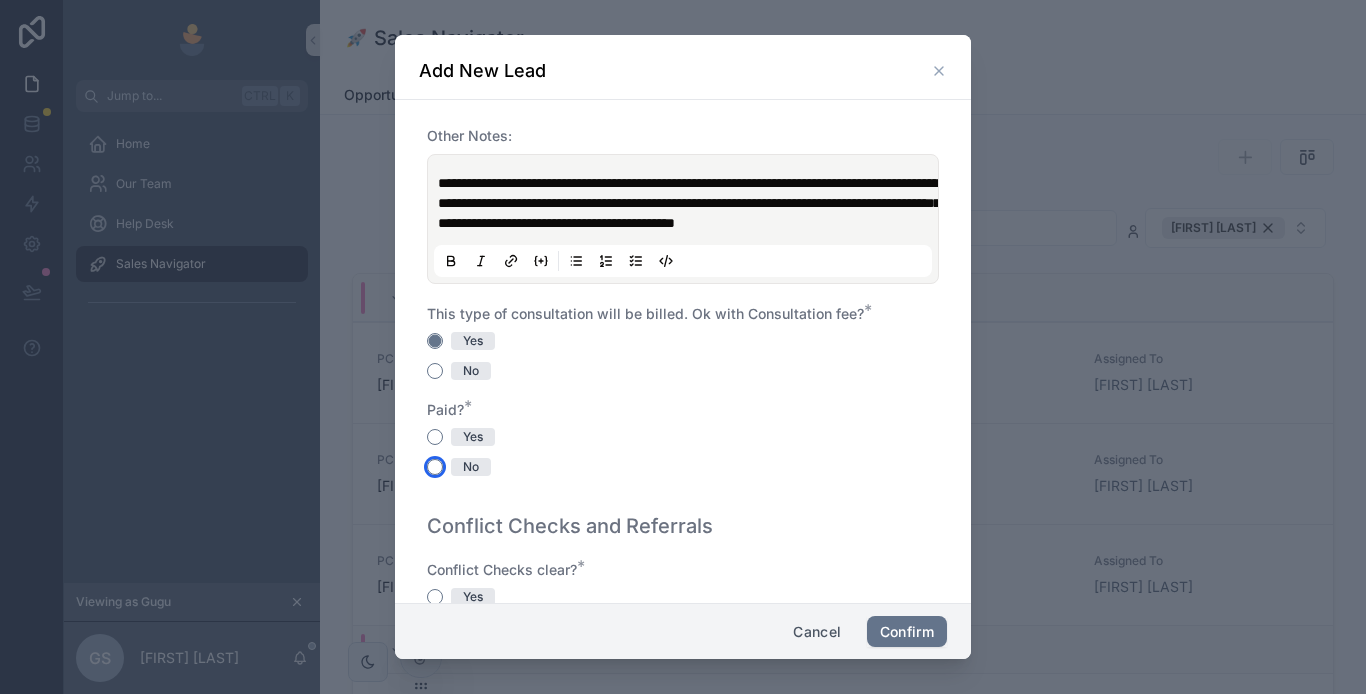 click on "No" at bounding box center [435, 467] 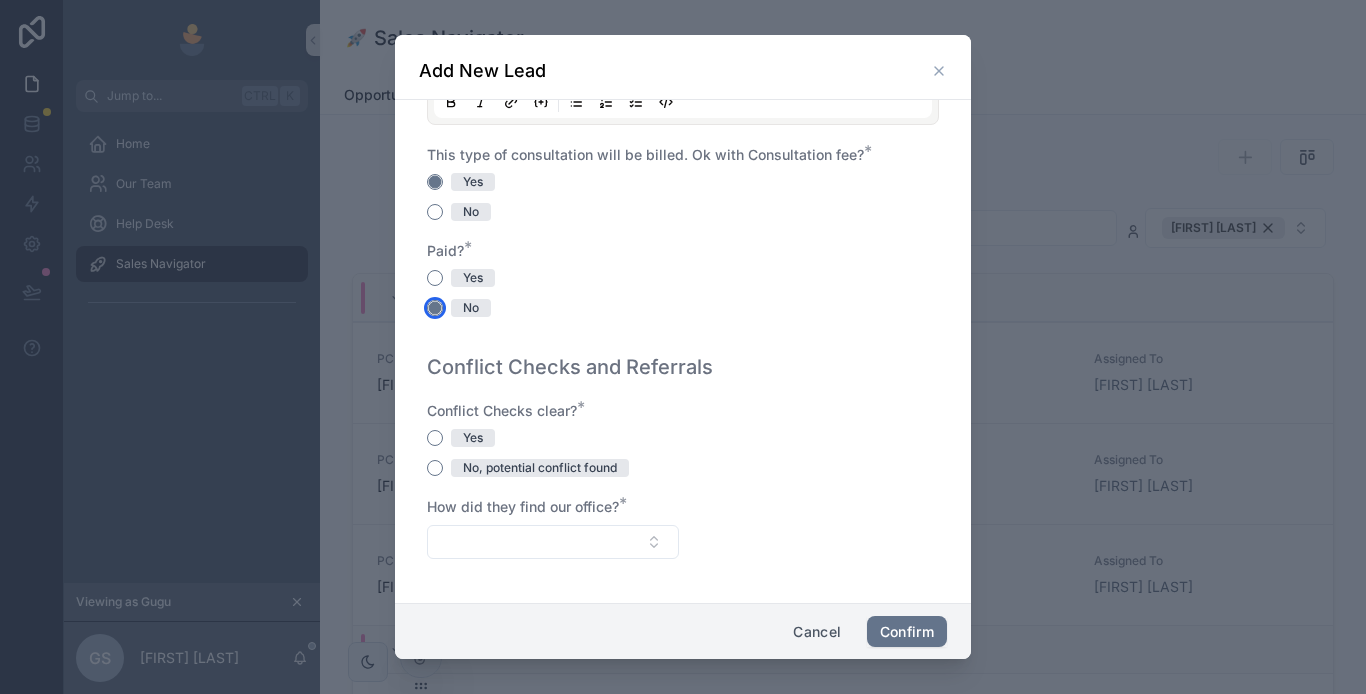 scroll, scrollTop: 1679, scrollLeft: 0, axis: vertical 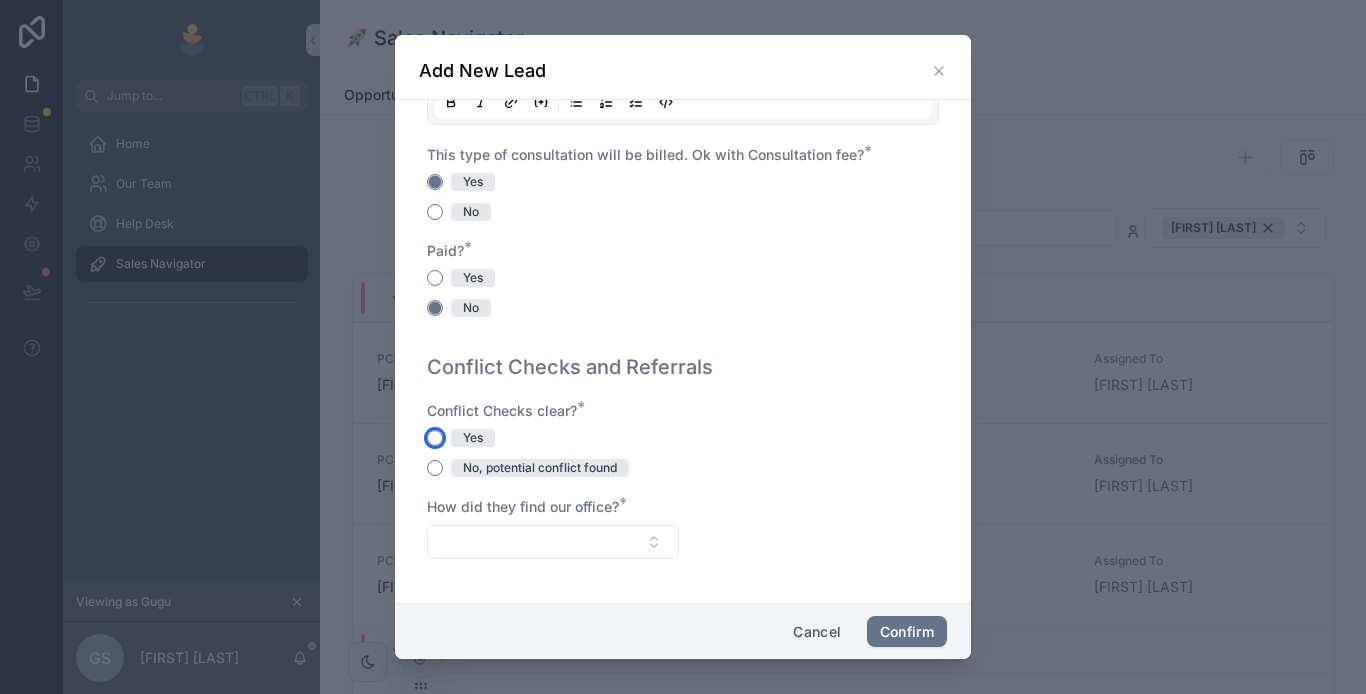 click on "Yes" at bounding box center [435, 438] 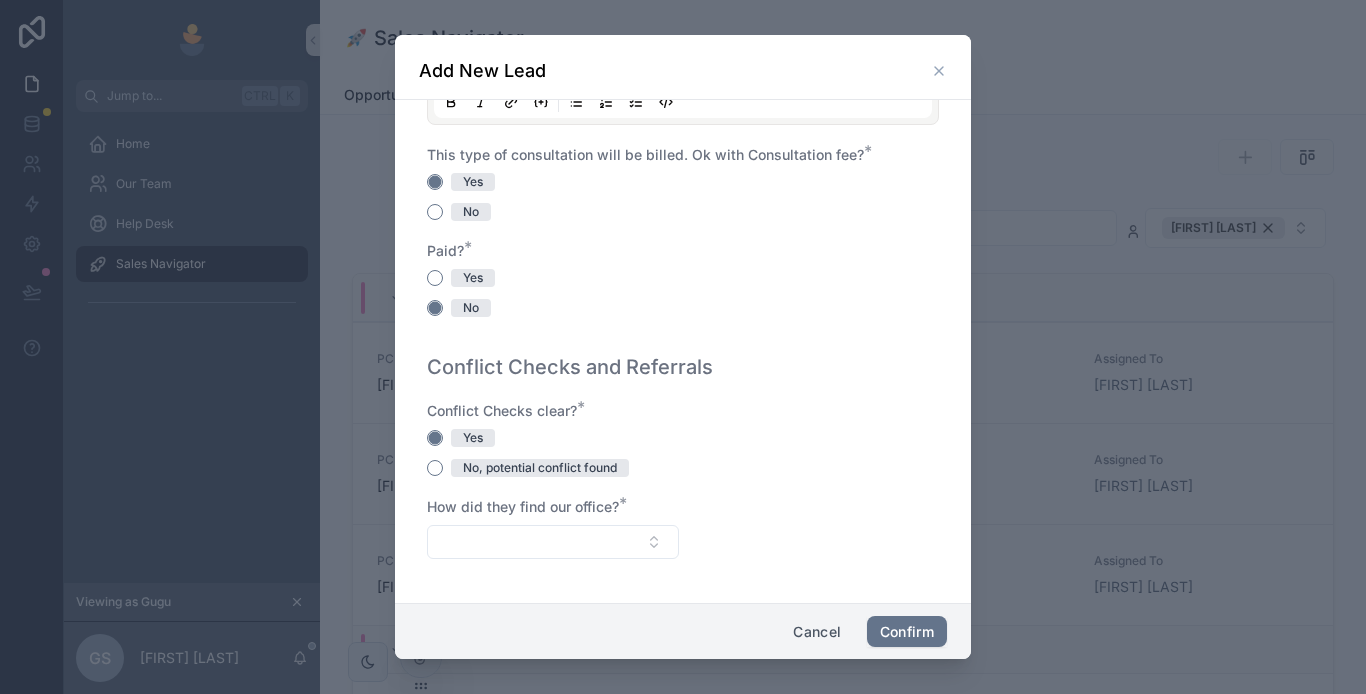 click on "How did they find our office?" at bounding box center [523, 506] 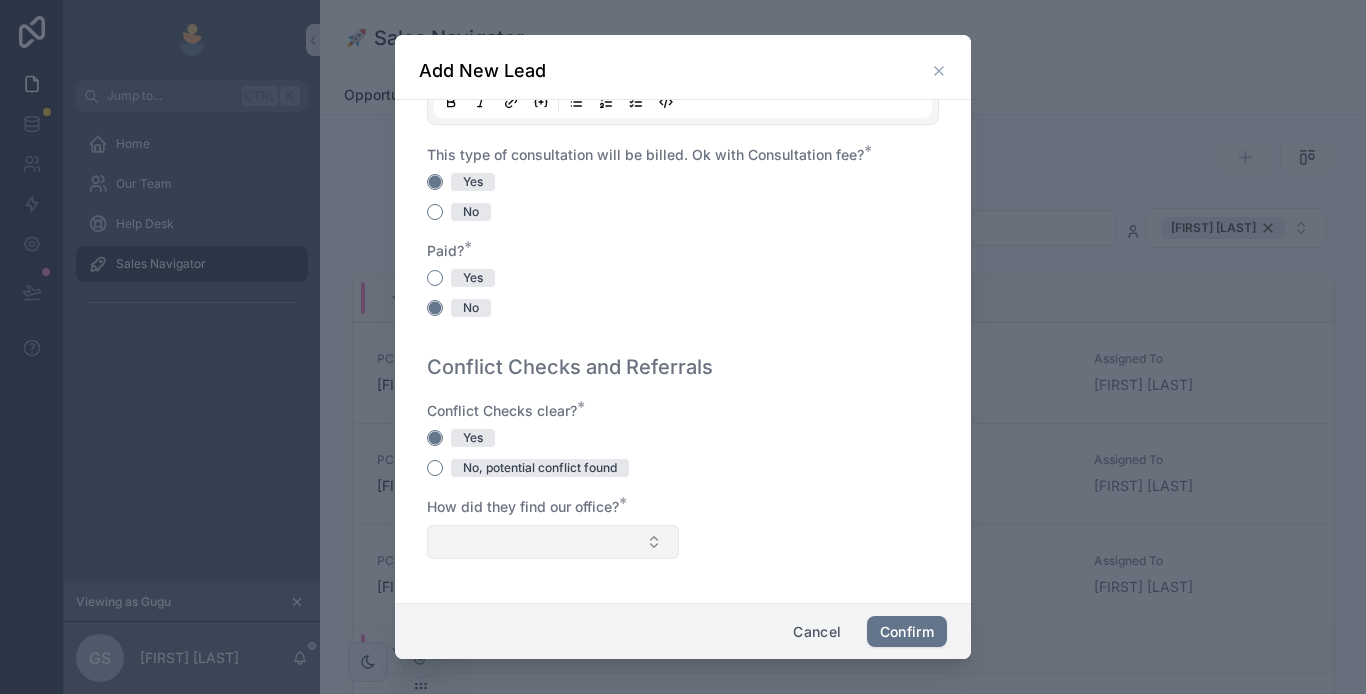 click at bounding box center [553, 542] 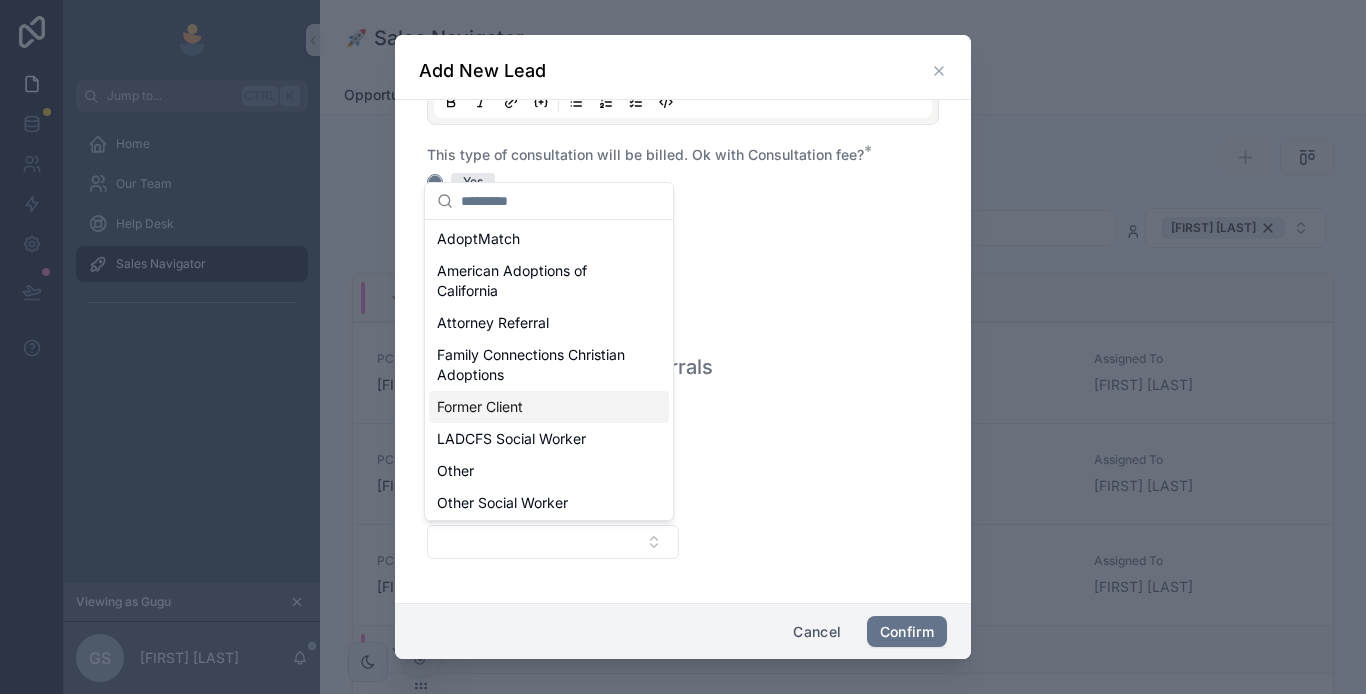 scroll, scrollTop: 100, scrollLeft: 0, axis: vertical 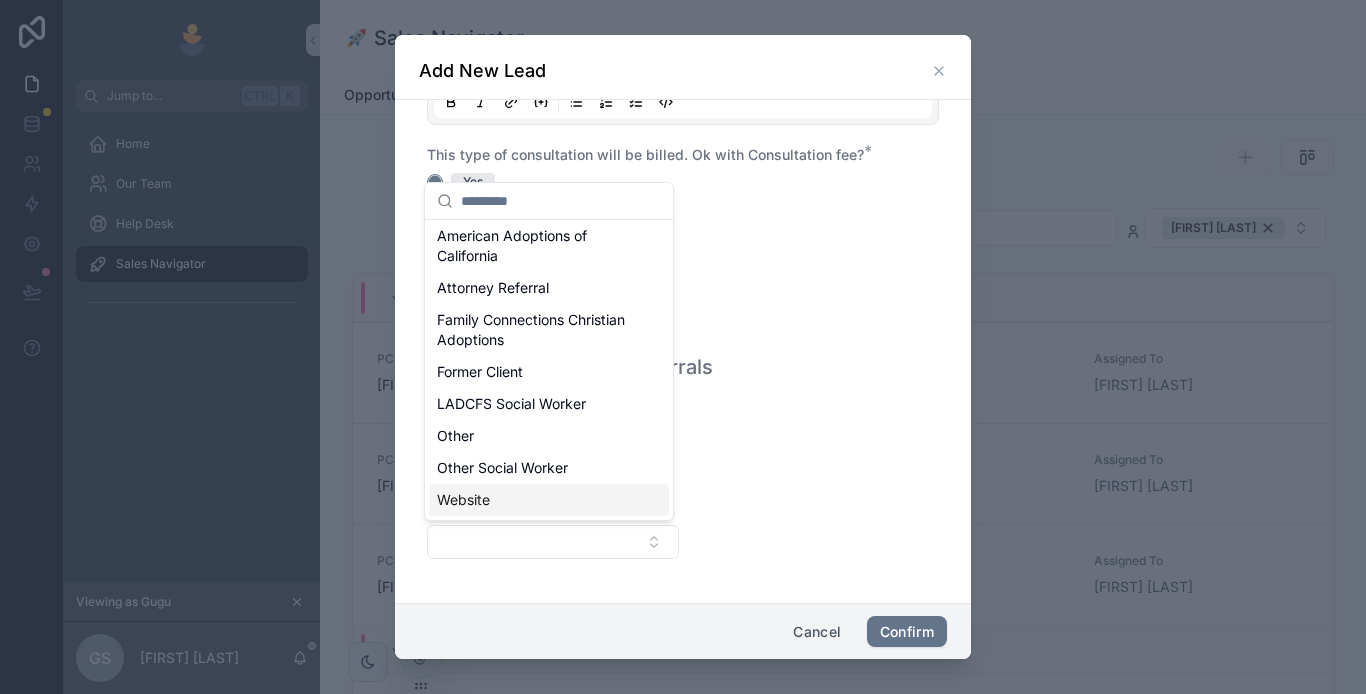 click on "Website" at bounding box center [549, 500] 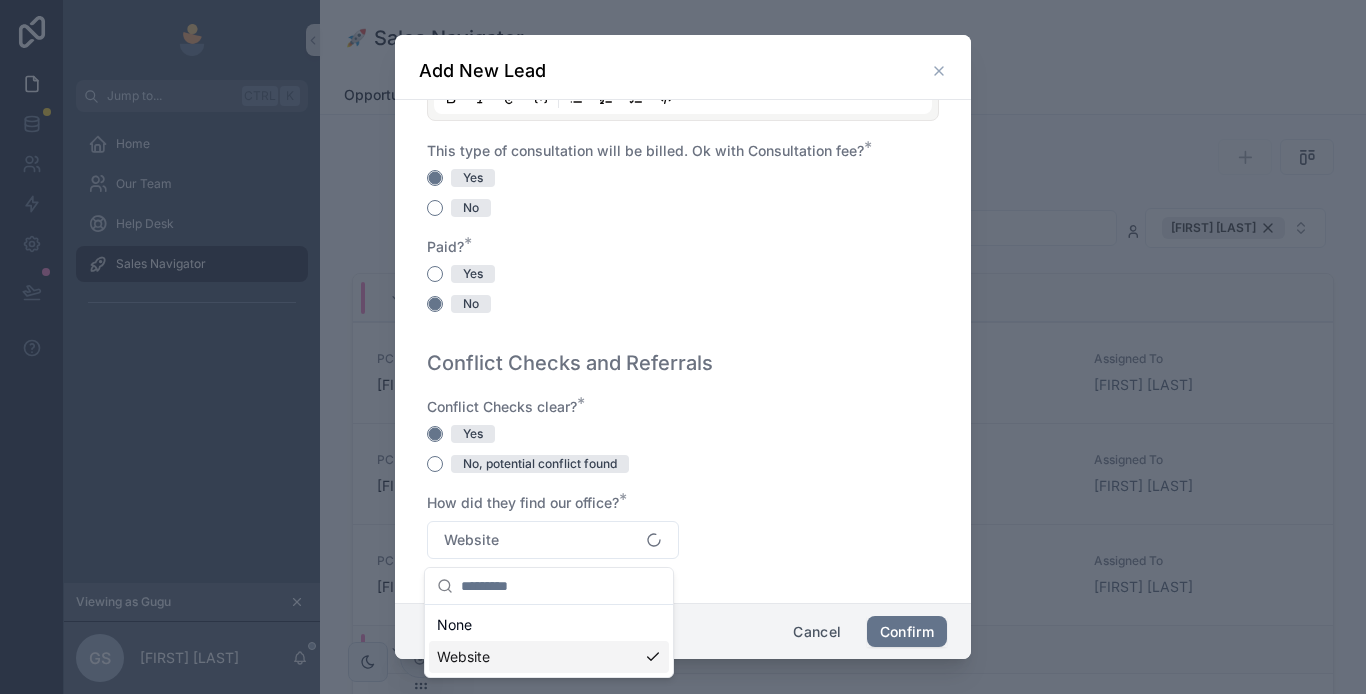 scroll, scrollTop: 0, scrollLeft: 0, axis: both 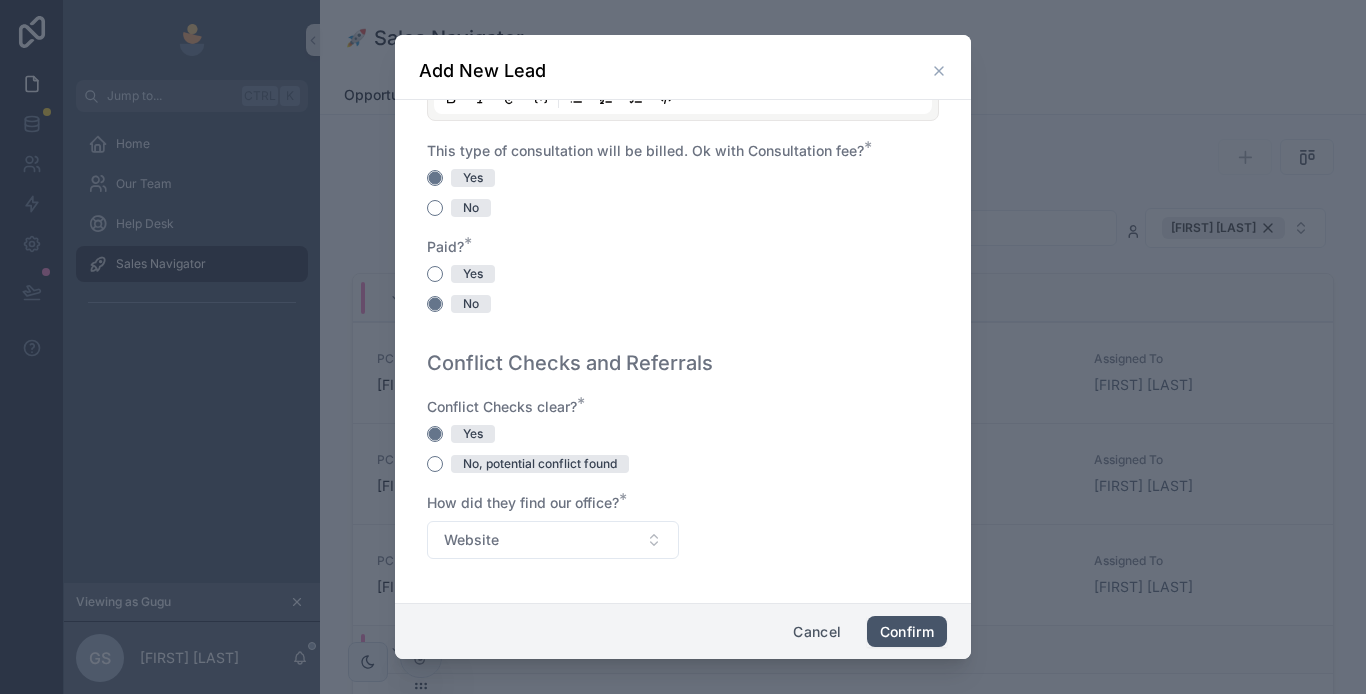 click on "Confirm" at bounding box center (907, 632) 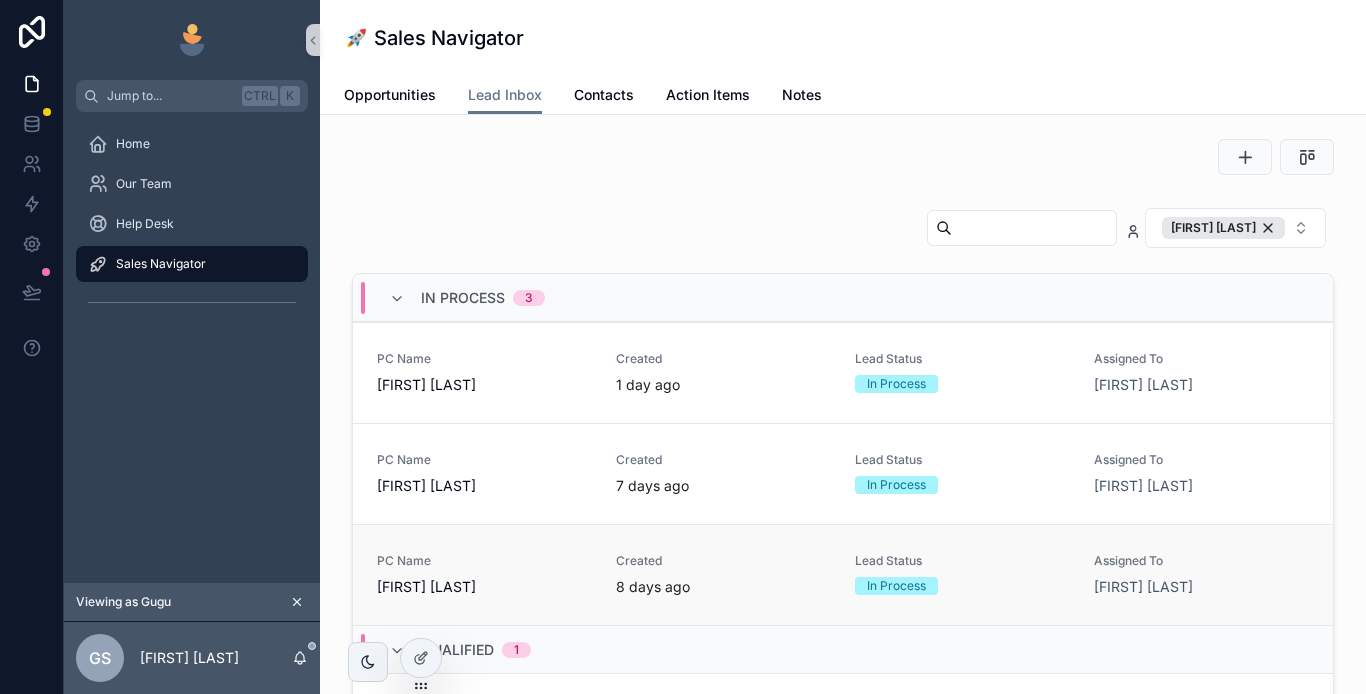 scroll, scrollTop: 29, scrollLeft: 0, axis: vertical 